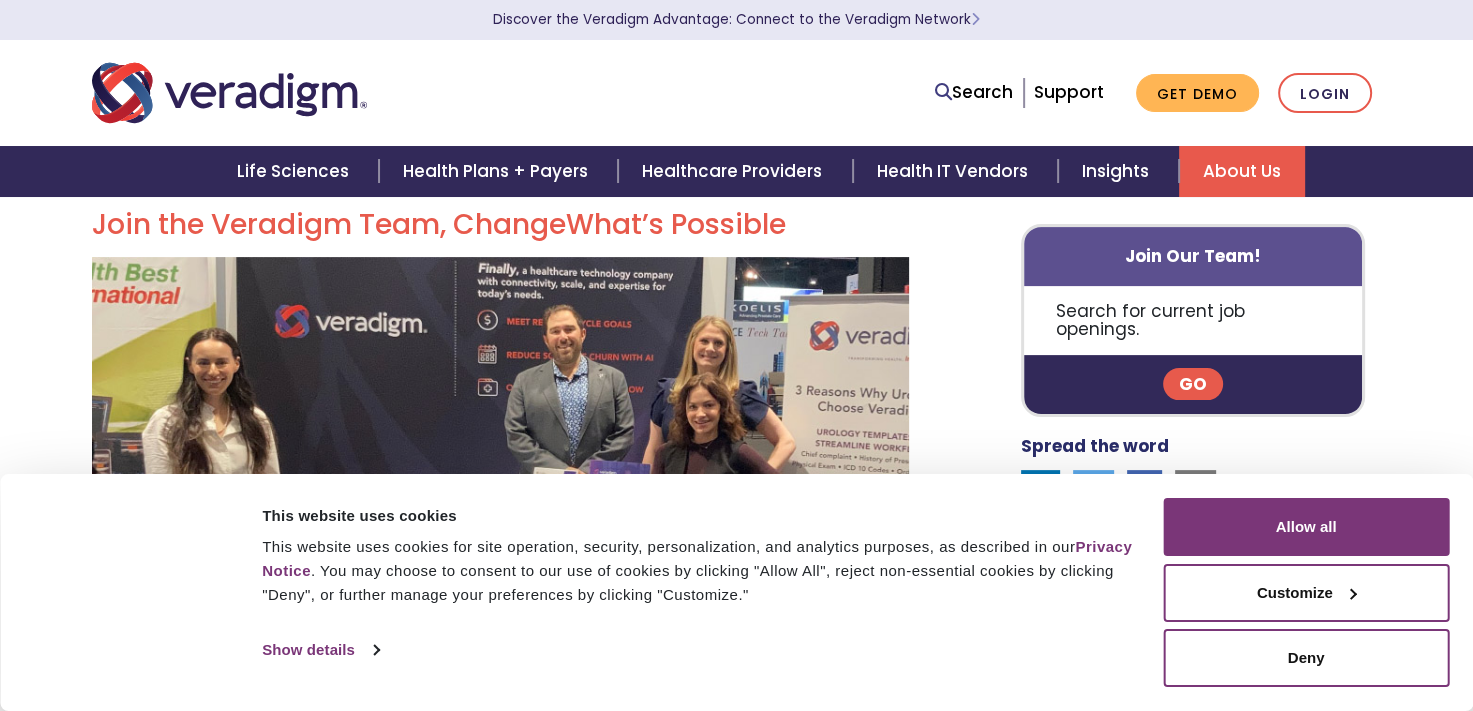 scroll, scrollTop: 480, scrollLeft: 0, axis: vertical 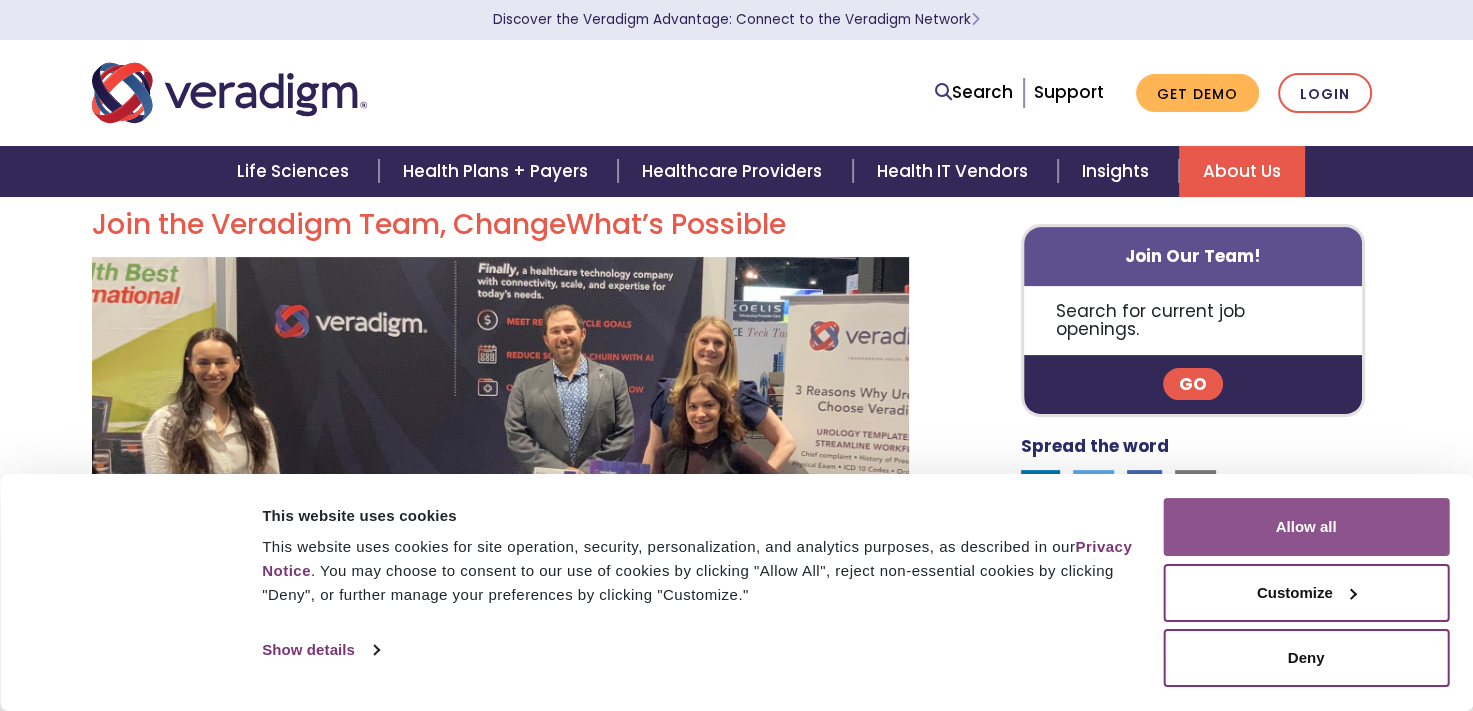 click on "Allow all" at bounding box center (1306, 527) 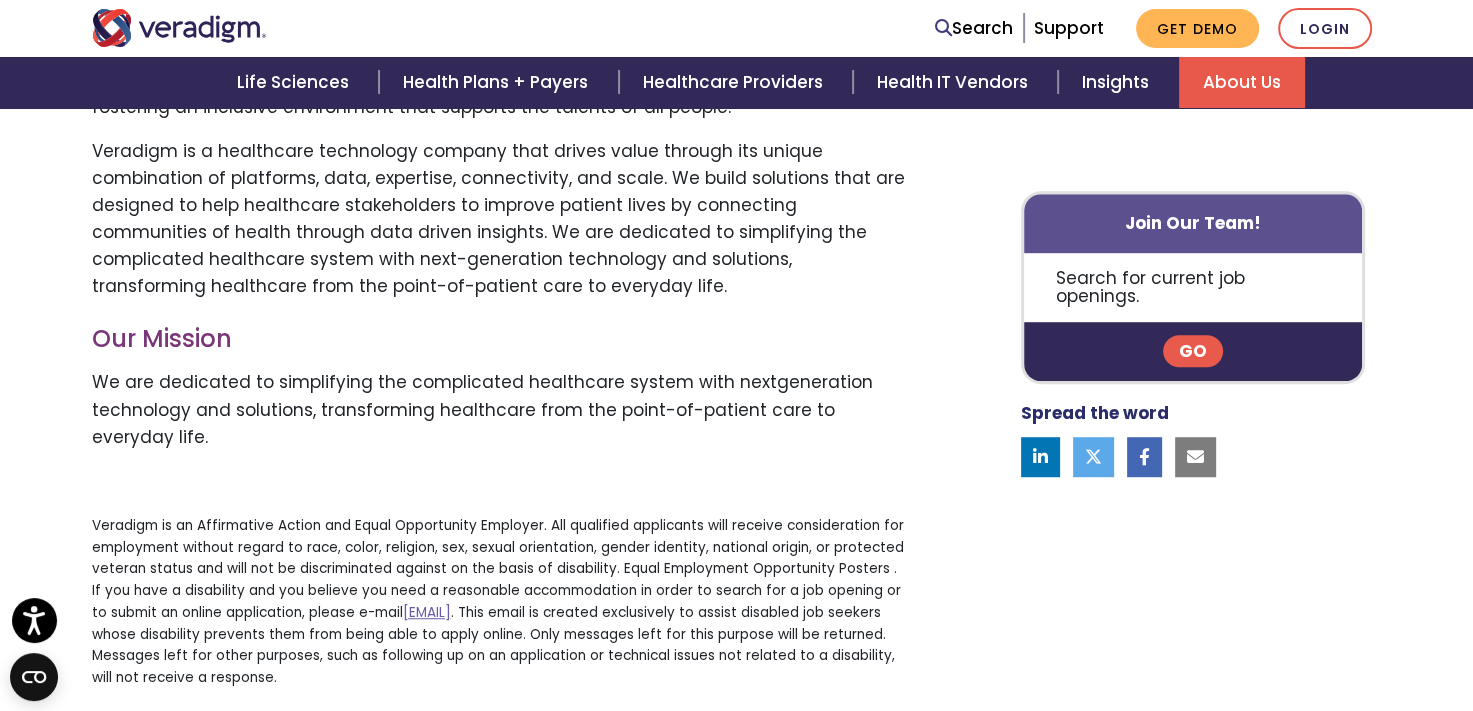 scroll, scrollTop: 830, scrollLeft: 0, axis: vertical 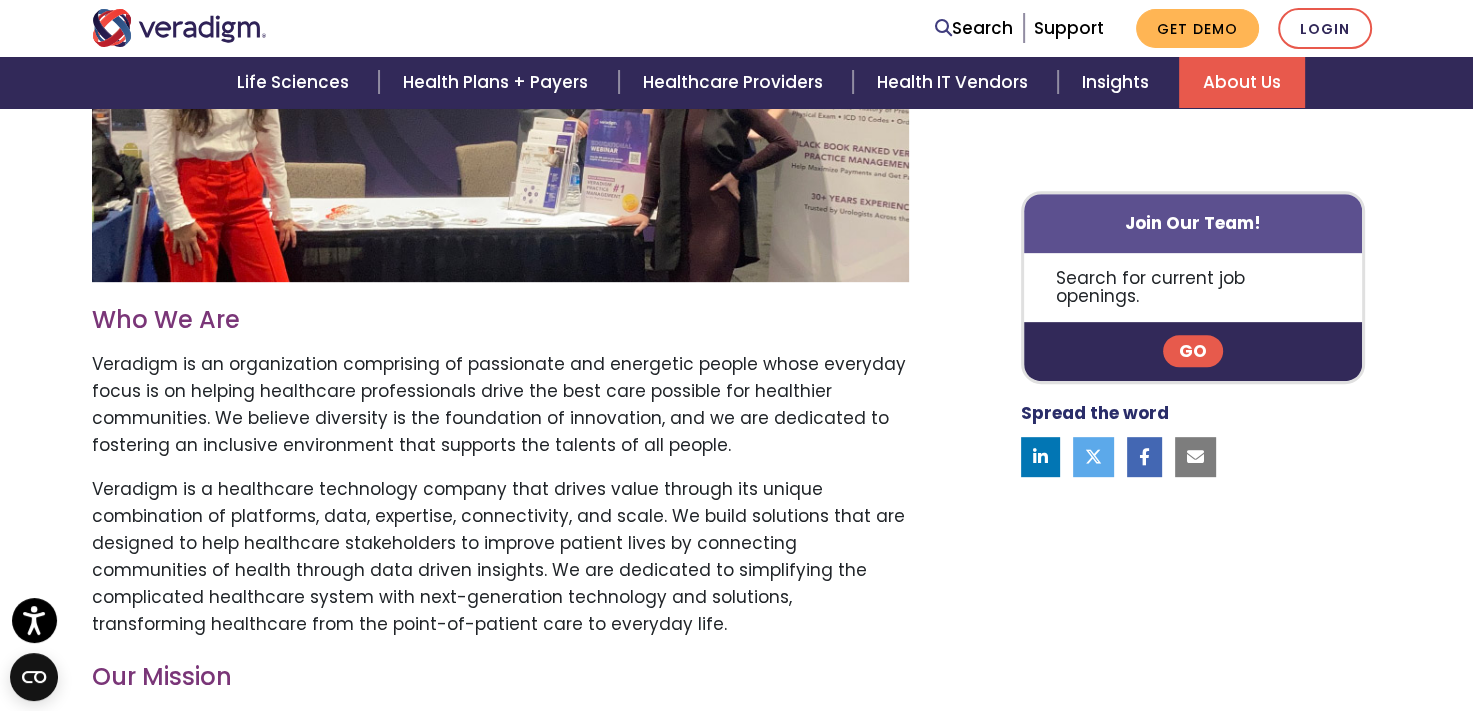 click on "Go" at bounding box center [1193, 352] 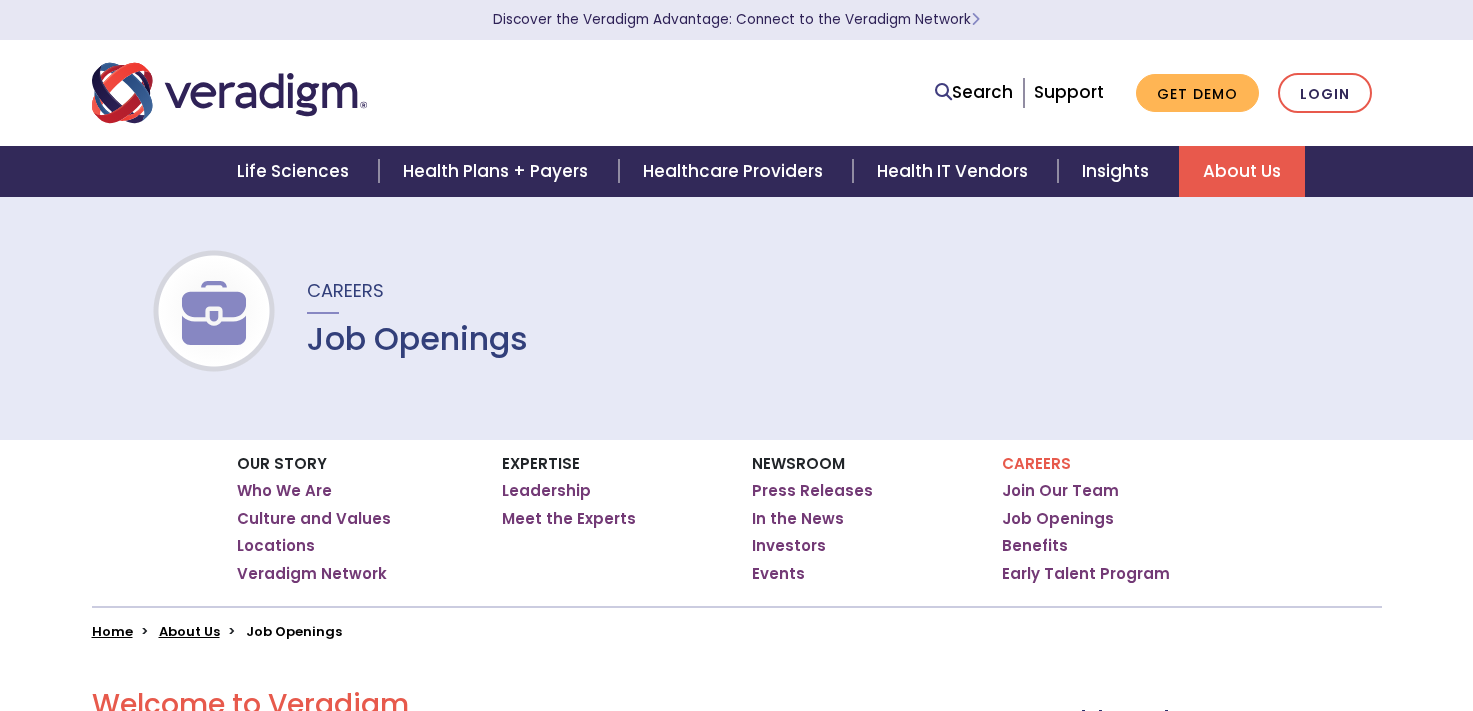 scroll, scrollTop: 0, scrollLeft: 0, axis: both 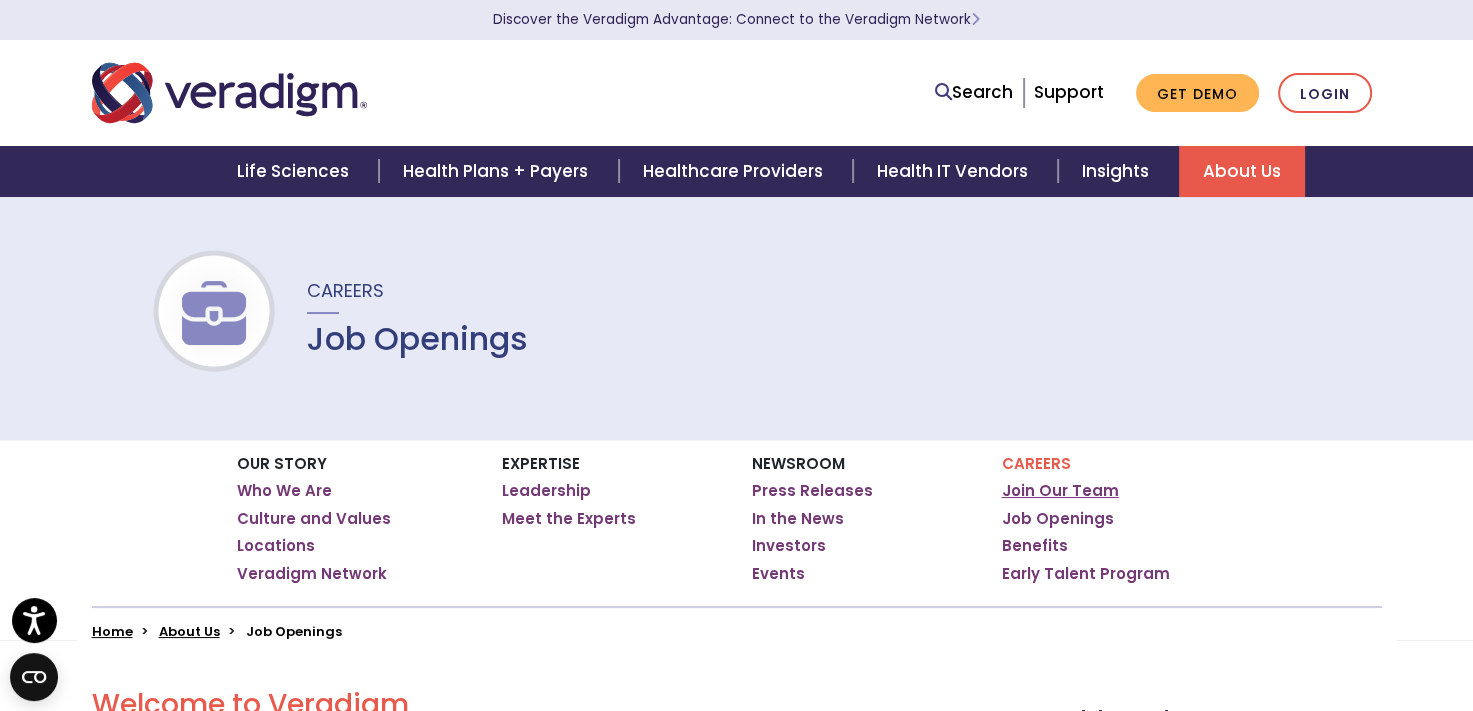 click on "Join Our Team" at bounding box center [1060, 491] 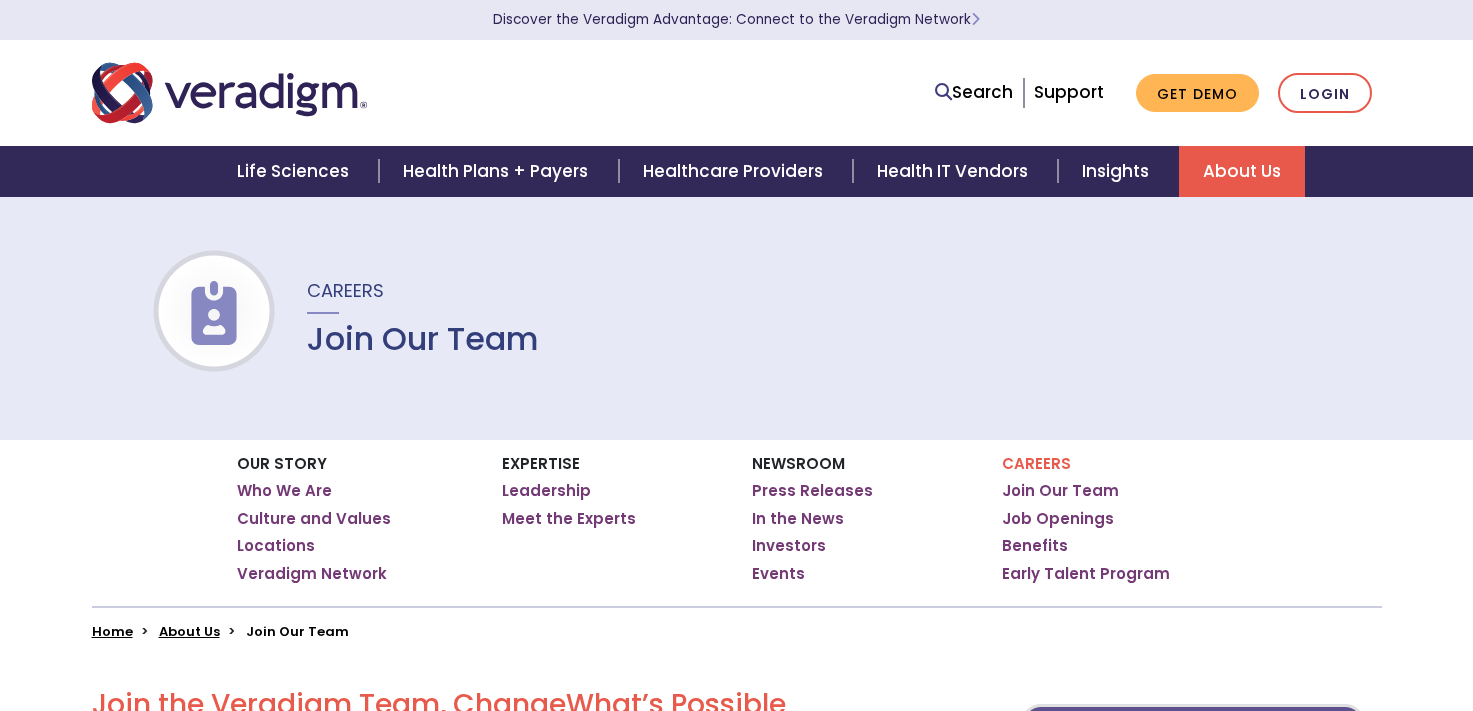 scroll, scrollTop: 0, scrollLeft: 0, axis: both 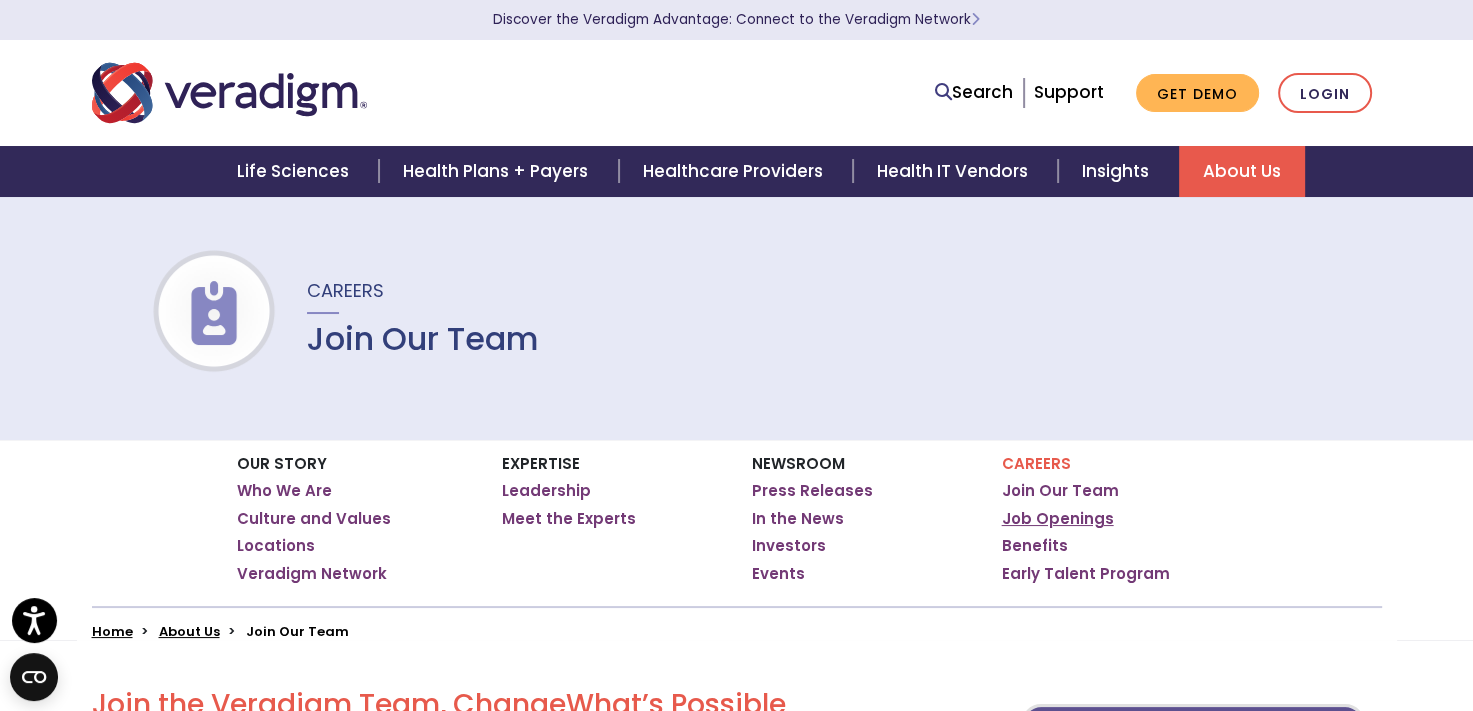 click on "Job Openings" at bounding box center [1058, 519] 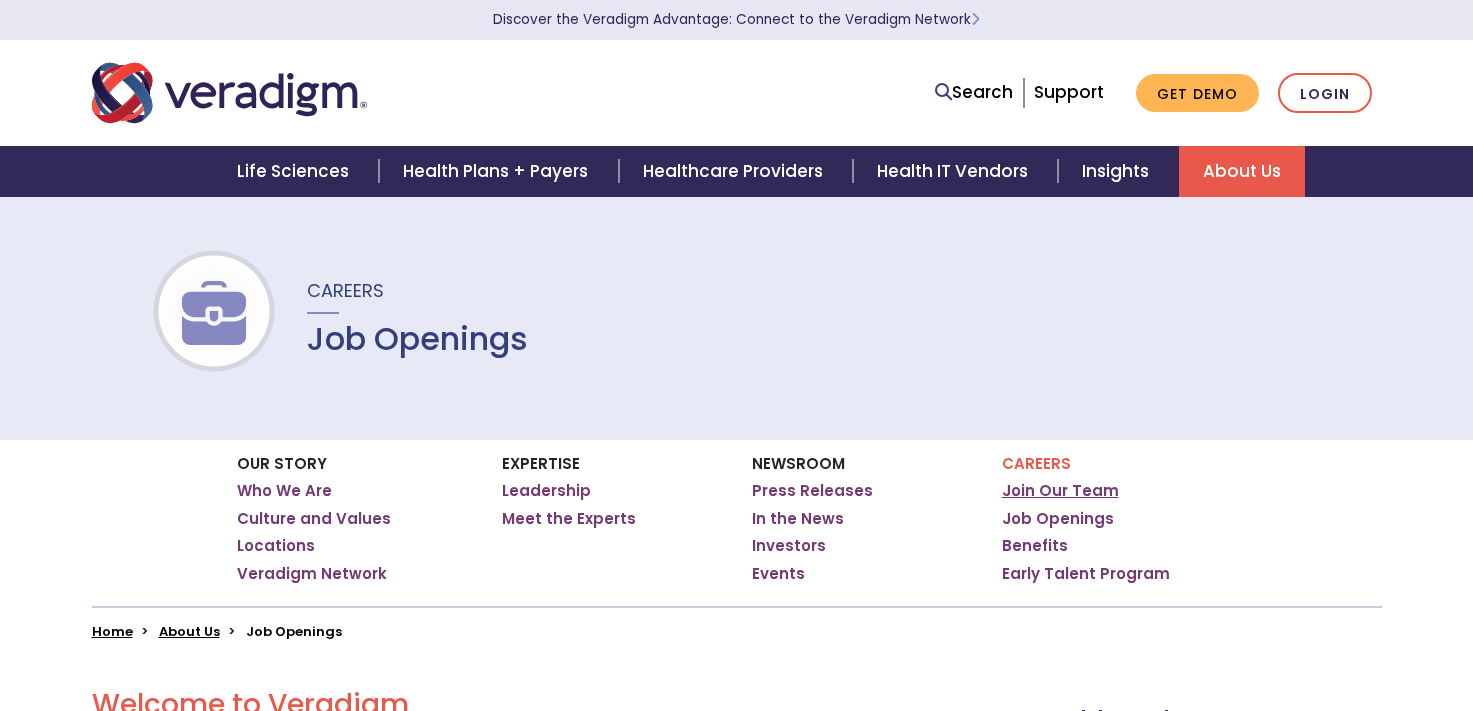 scroll, scrollTop: 0, scrollLeft: 0, axis: both 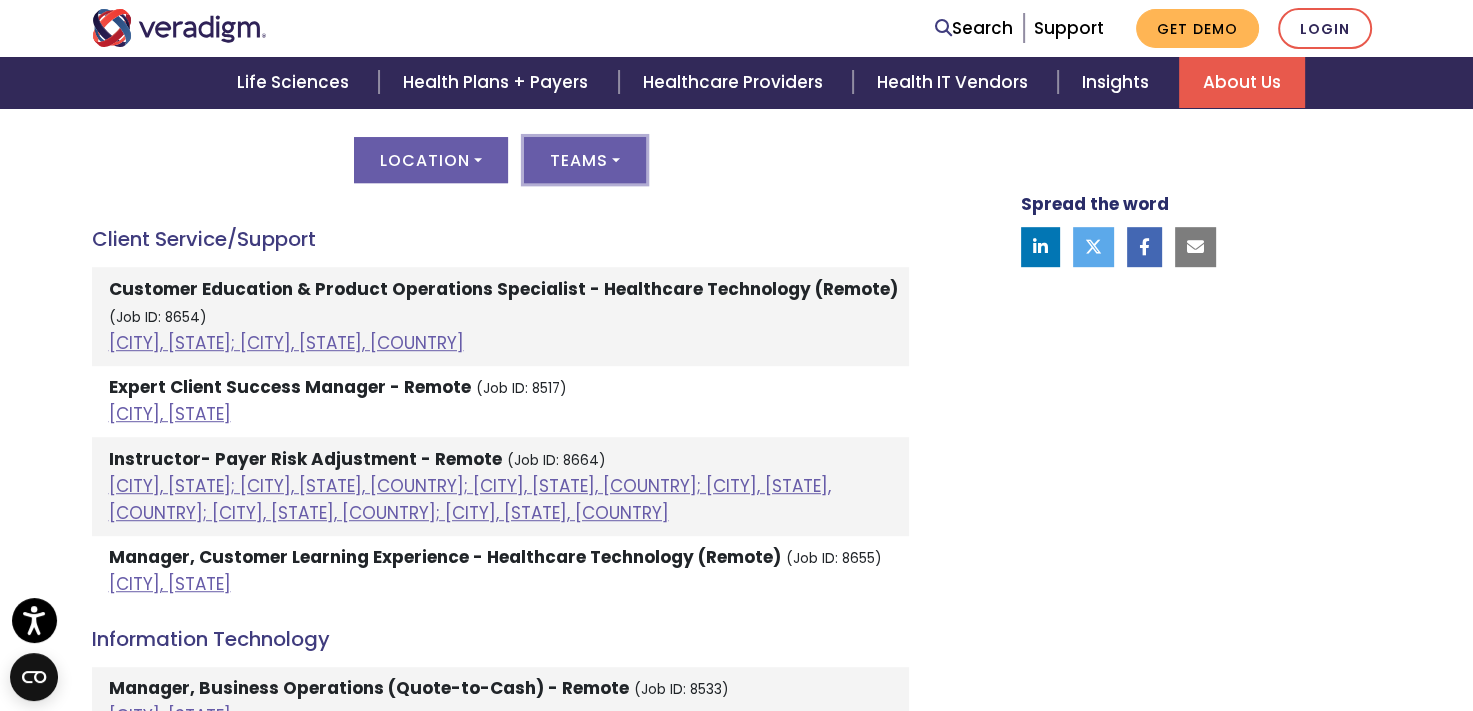 click on "Teams" at bounding box center (585, 160) 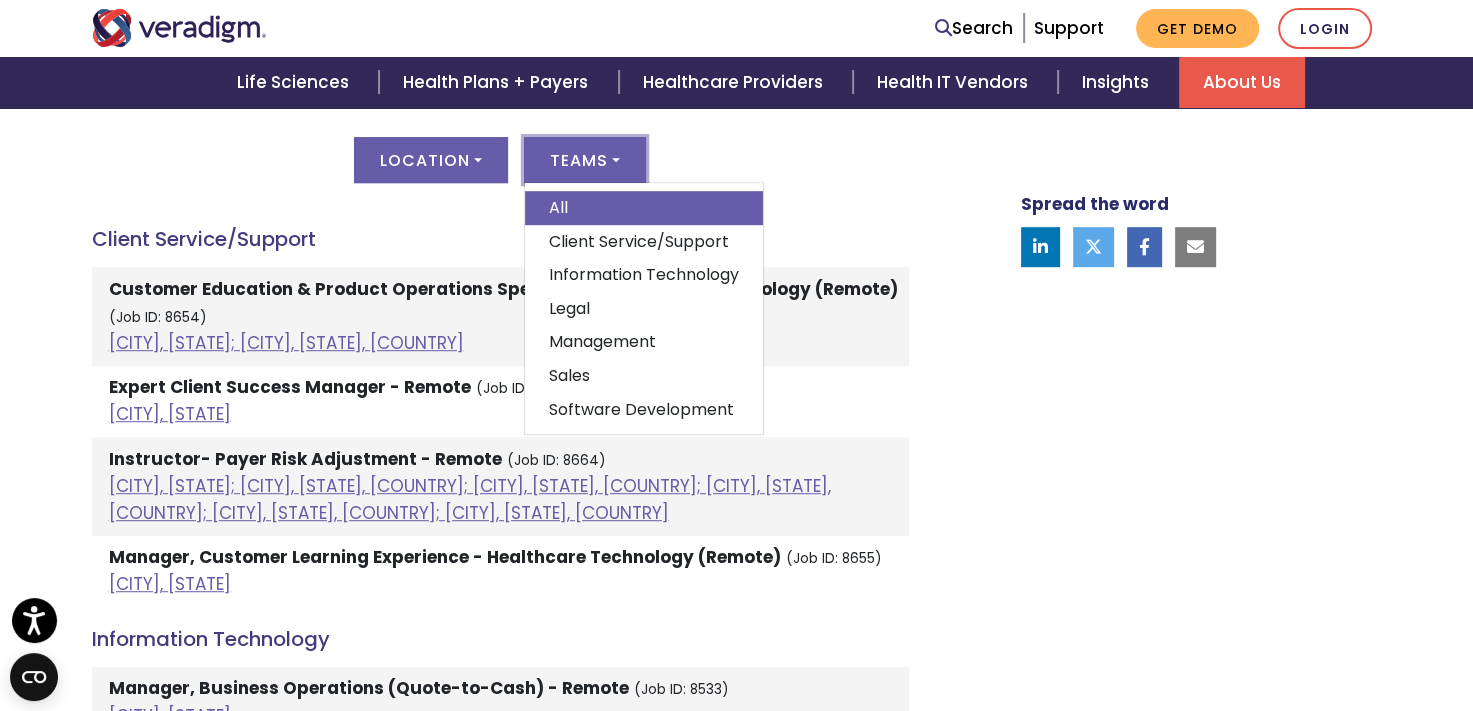 click on "Teams" at bounding box center [585, 160] 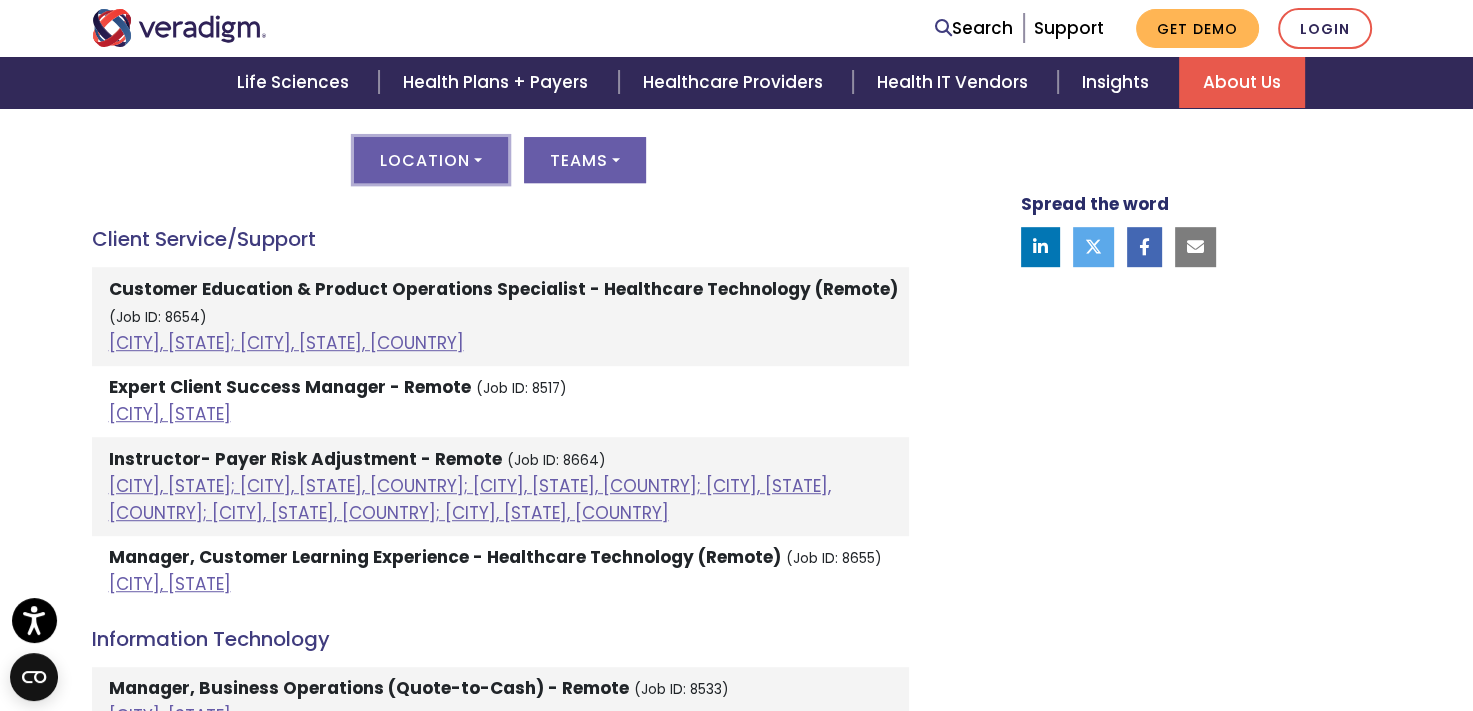 click on "Location" at bounding box center [431, 160] 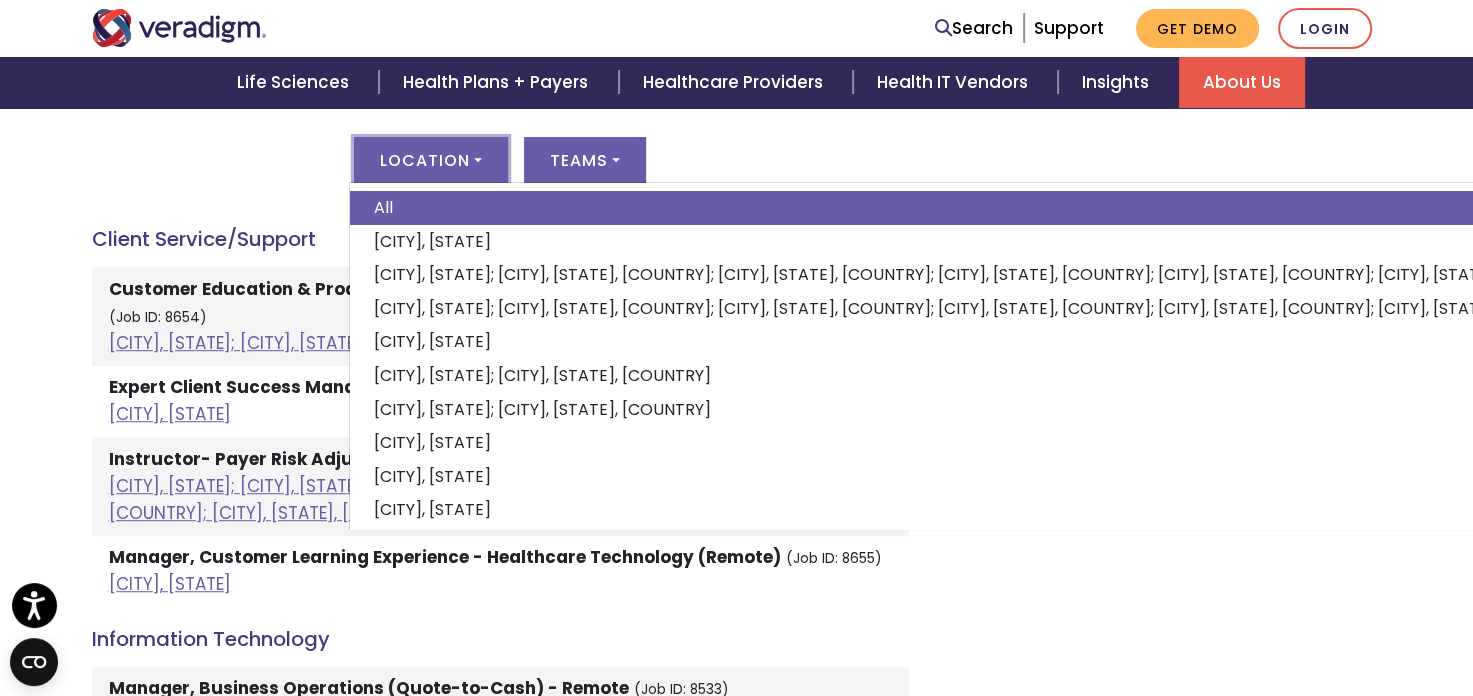 click on "Location" at bounding box center [431, 160] 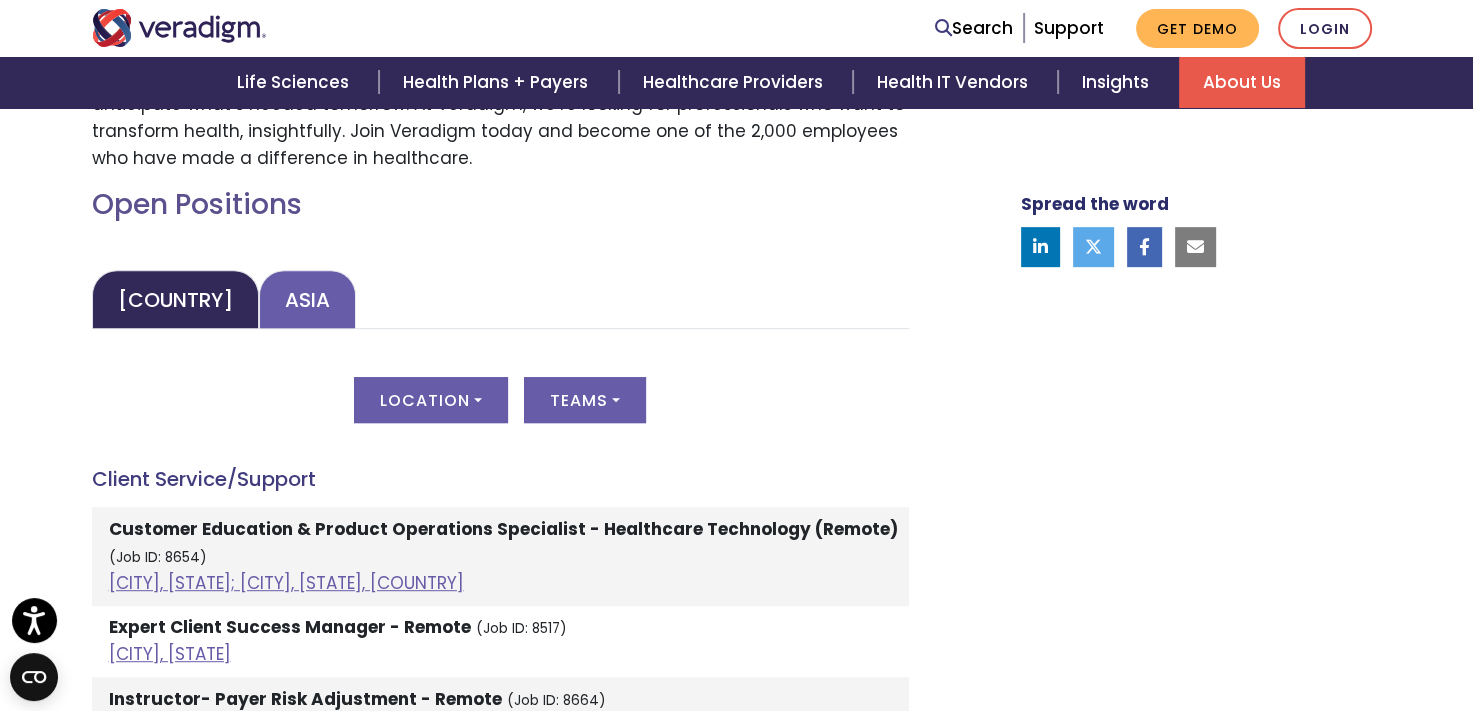 click on "Asia" at bounding box center (307, 299) 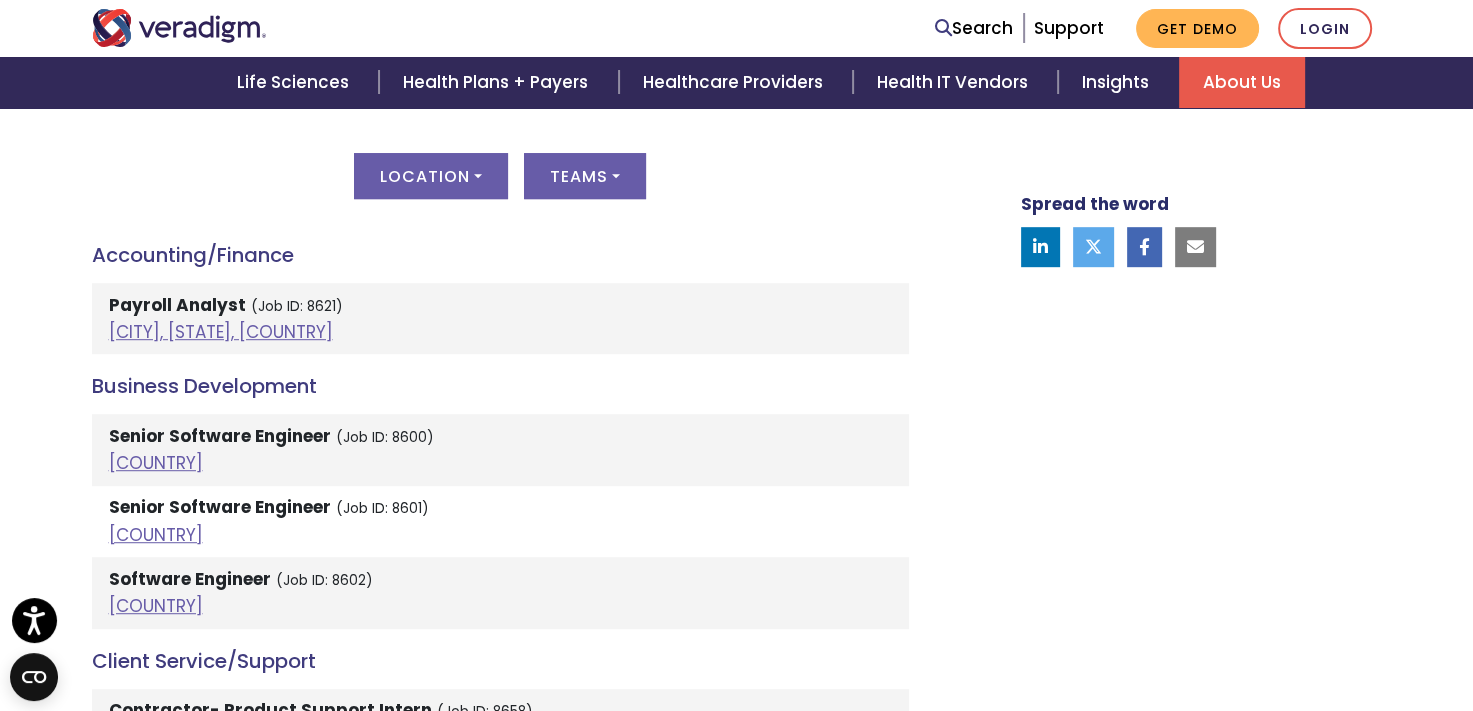 scroll, scrollTop: 1080, scrollLeft: 0, axis: vertical 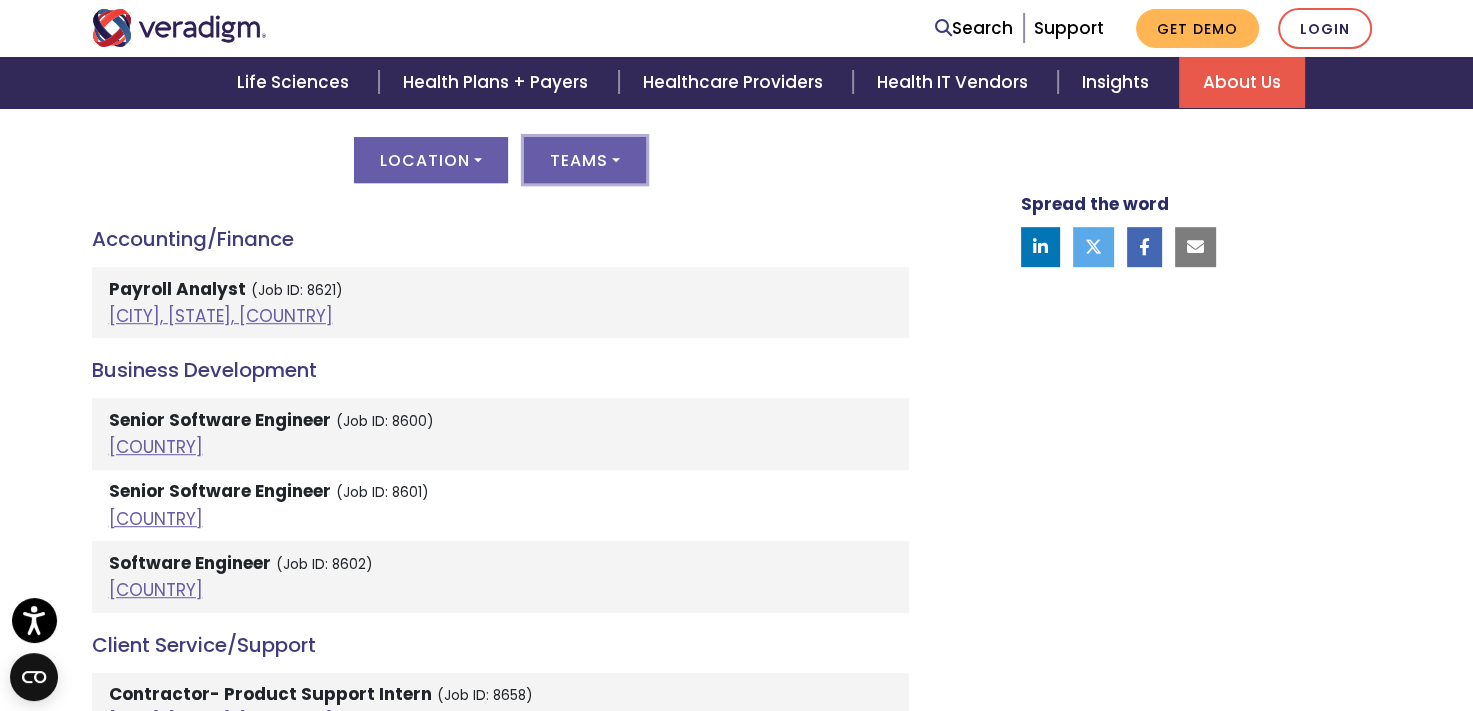 click on "Teams" at bounding box center [585, 160] 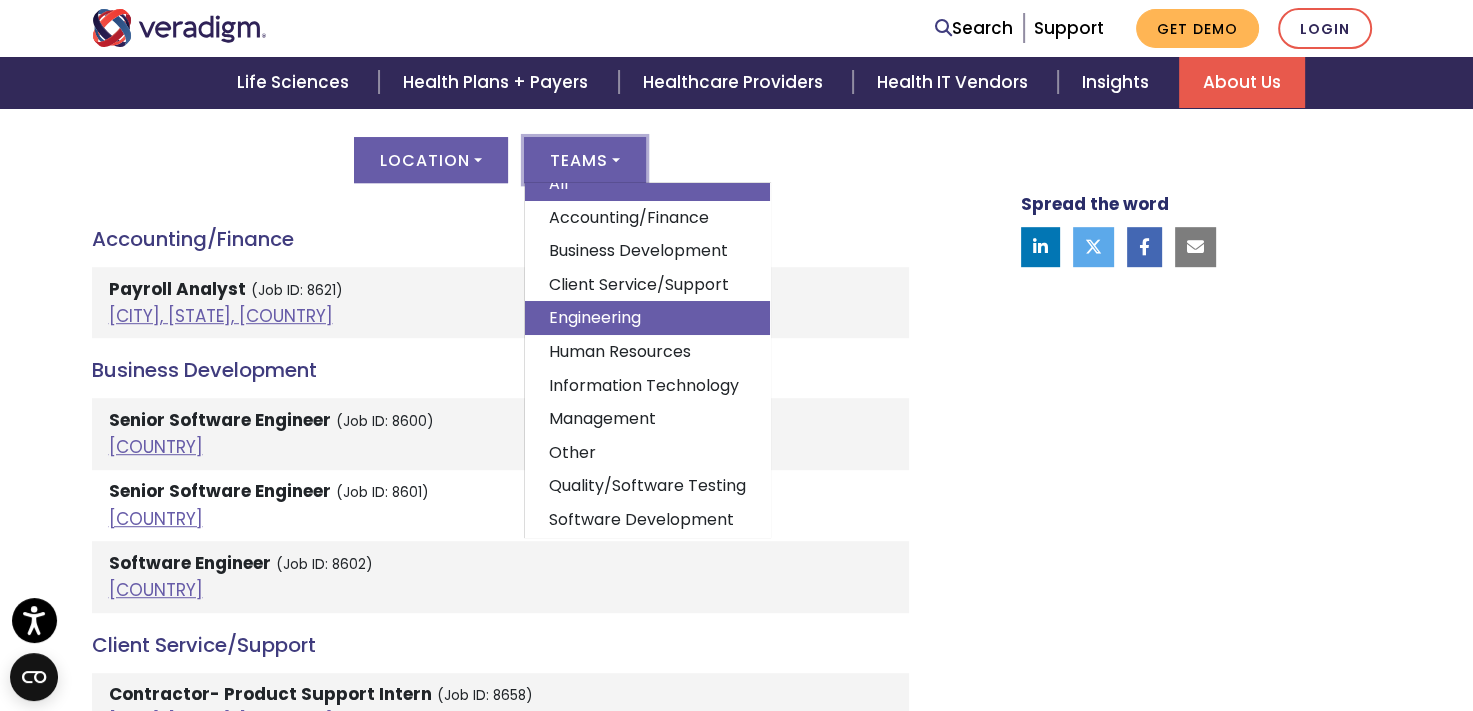 scroll, scrollTop: 46, scrollLeft: 0, axis: vertical 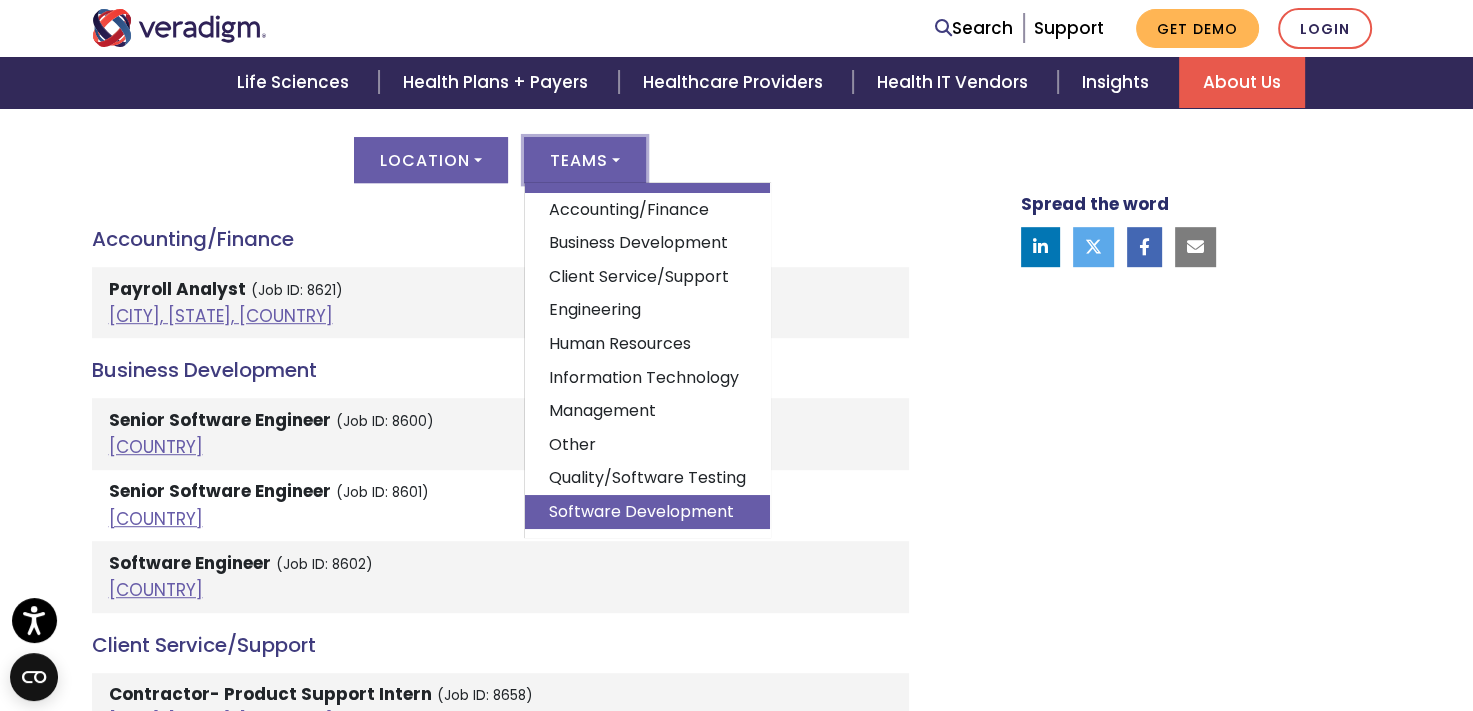 click on "Software Development" at bounding box center (647, 512) 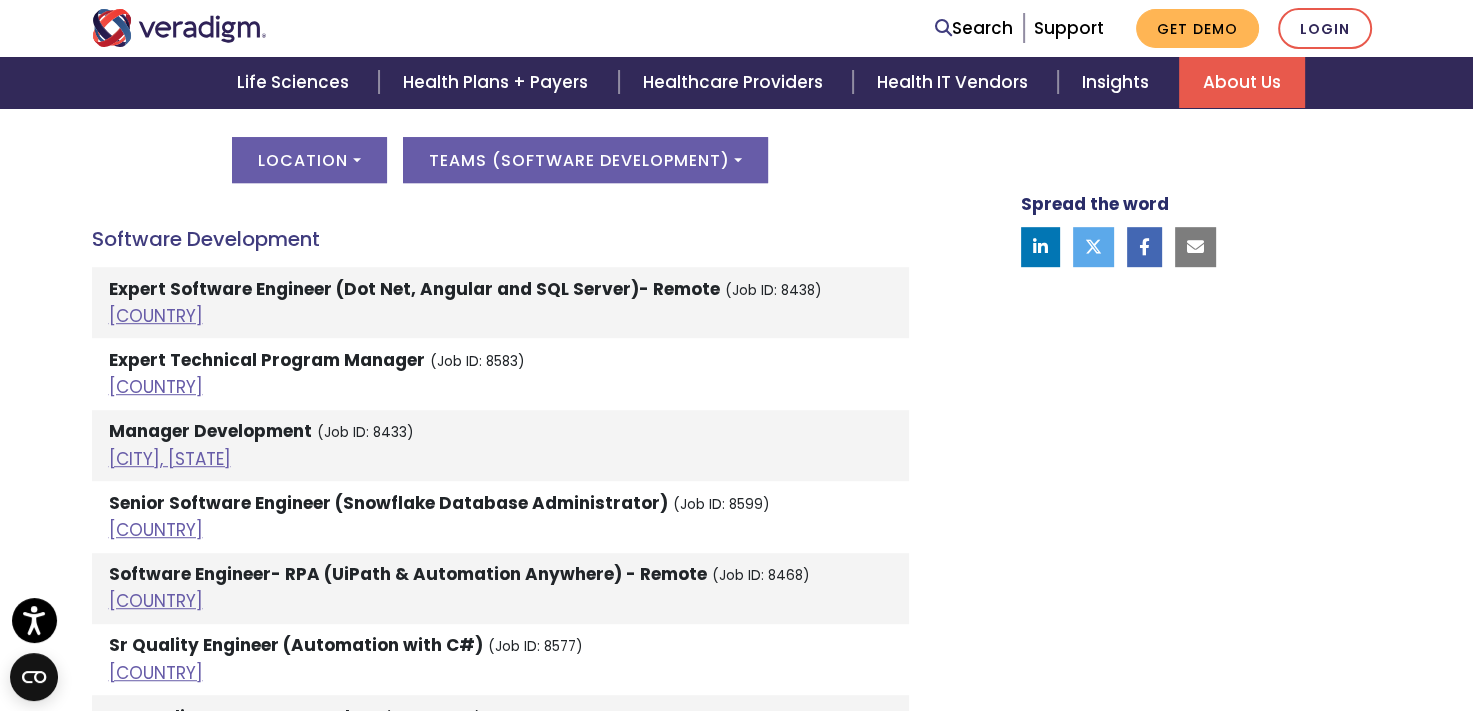 scroll, scrollTop: 960, scrollLeft: 0, axis: vertical 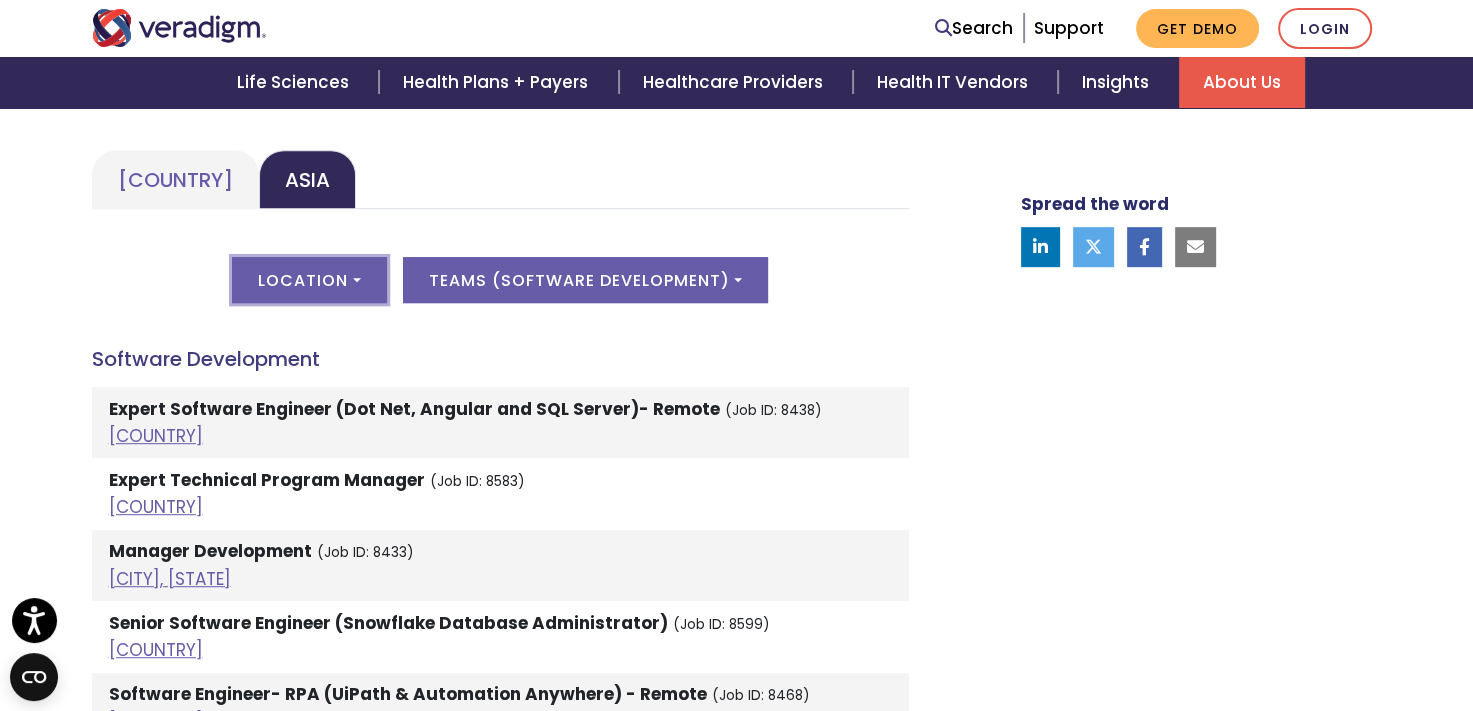 click on "Location" at bounding box center [309, 280] 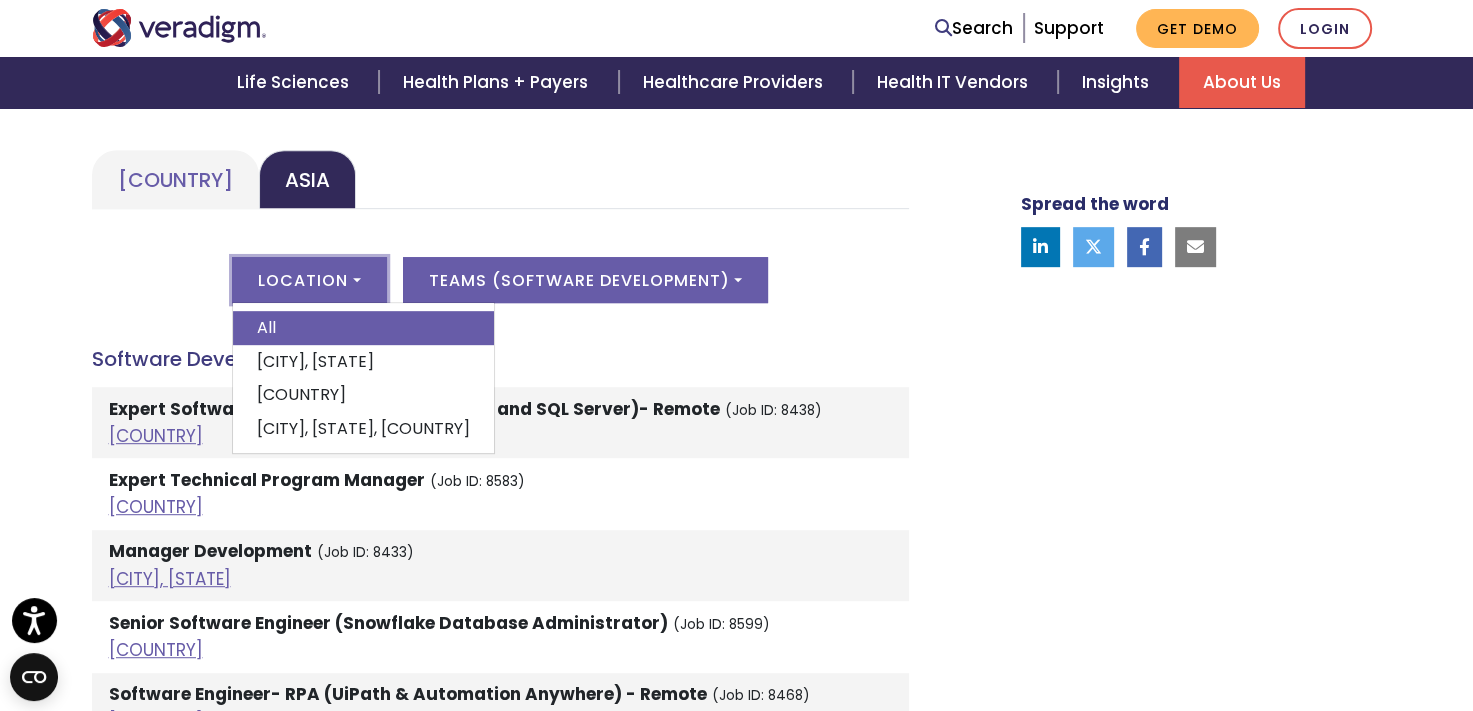 click on "Accounting/Finance                                                                                                                                                                     Payroll Analyst   (Job ID: 8621)                                                                                                                                                                    [CITY], [STATE], [COUNTRY]                                                                                                                                                     Business Development                                                                                                                                                                                                                                                                                                                                                 Senior Software Engineer   (Job ID: 8600)" at bounding box center [500, 617] 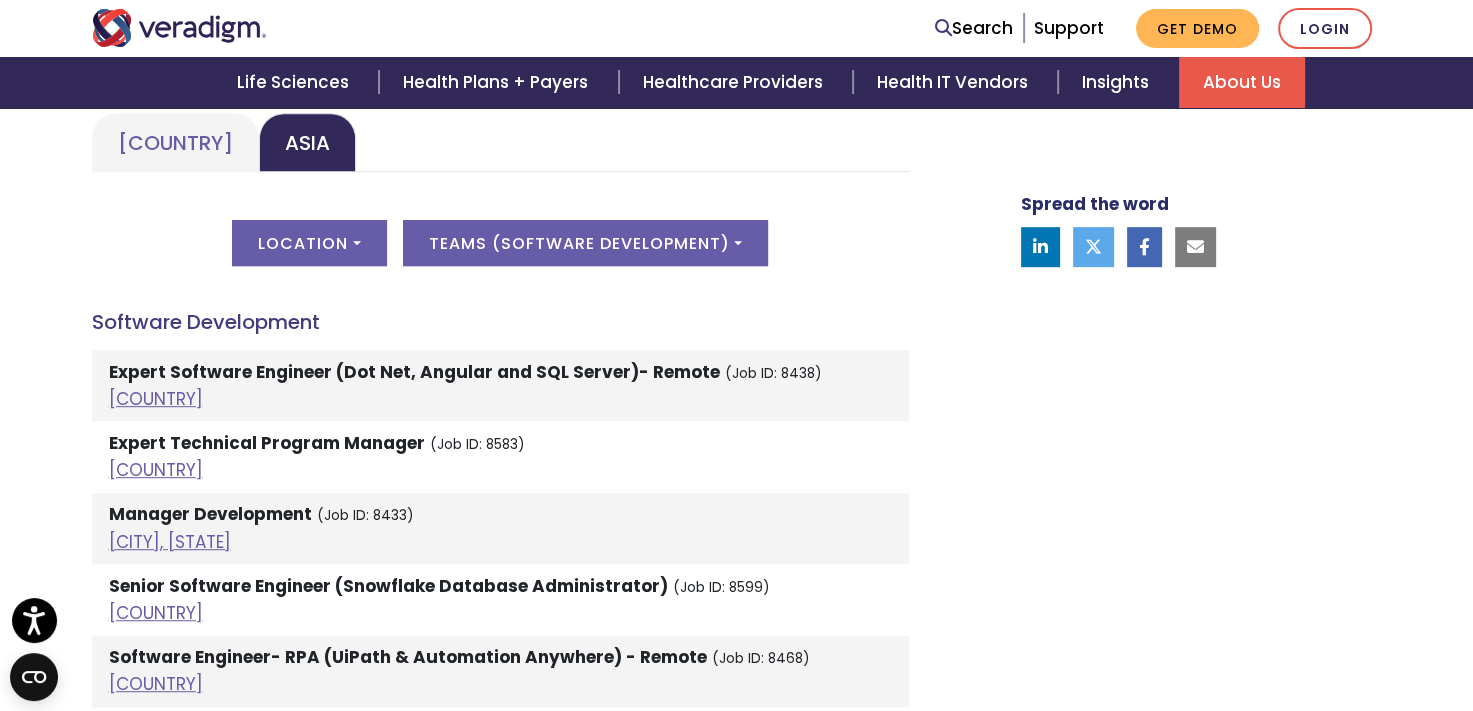 scroll, scrollTop: 960, scrollLeft: 0, axis: vertical 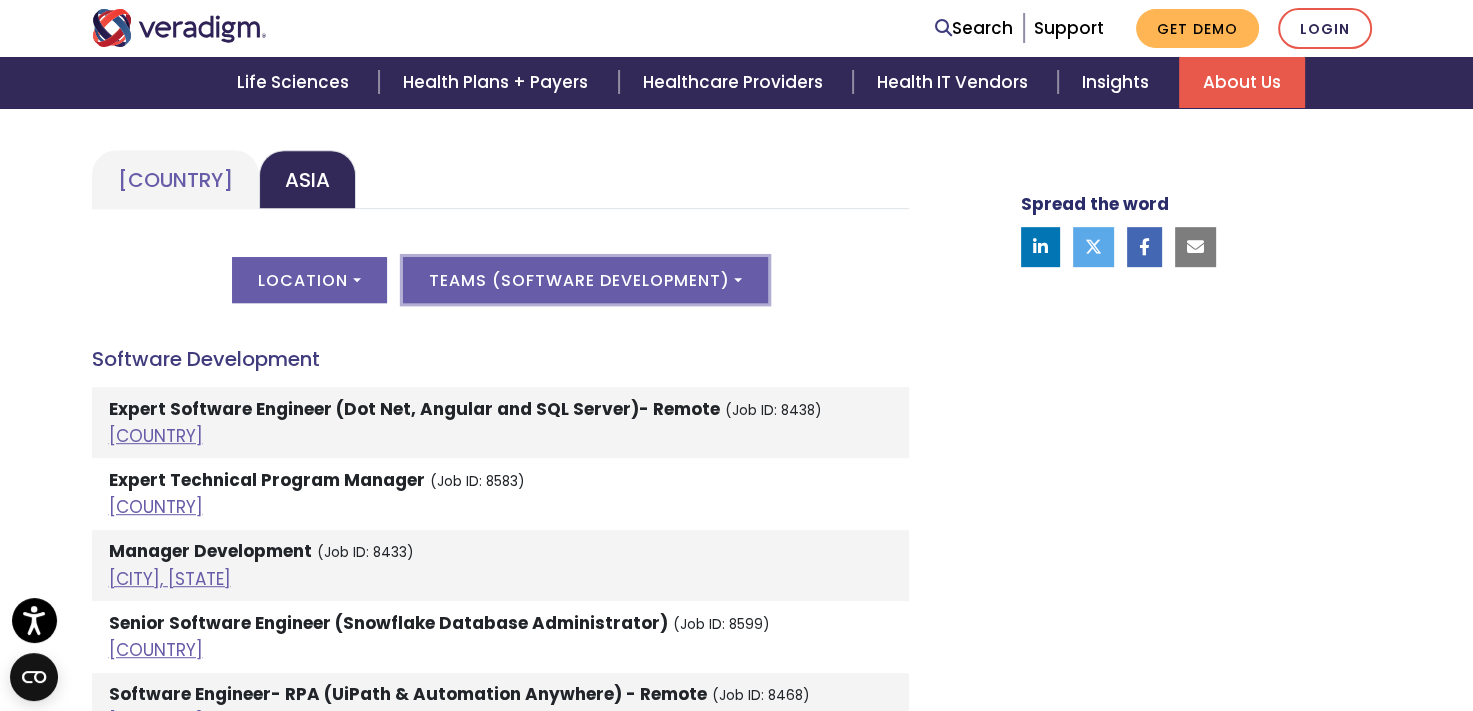 click on "Teams ( Software Development )" at bounding box center (585, 280) 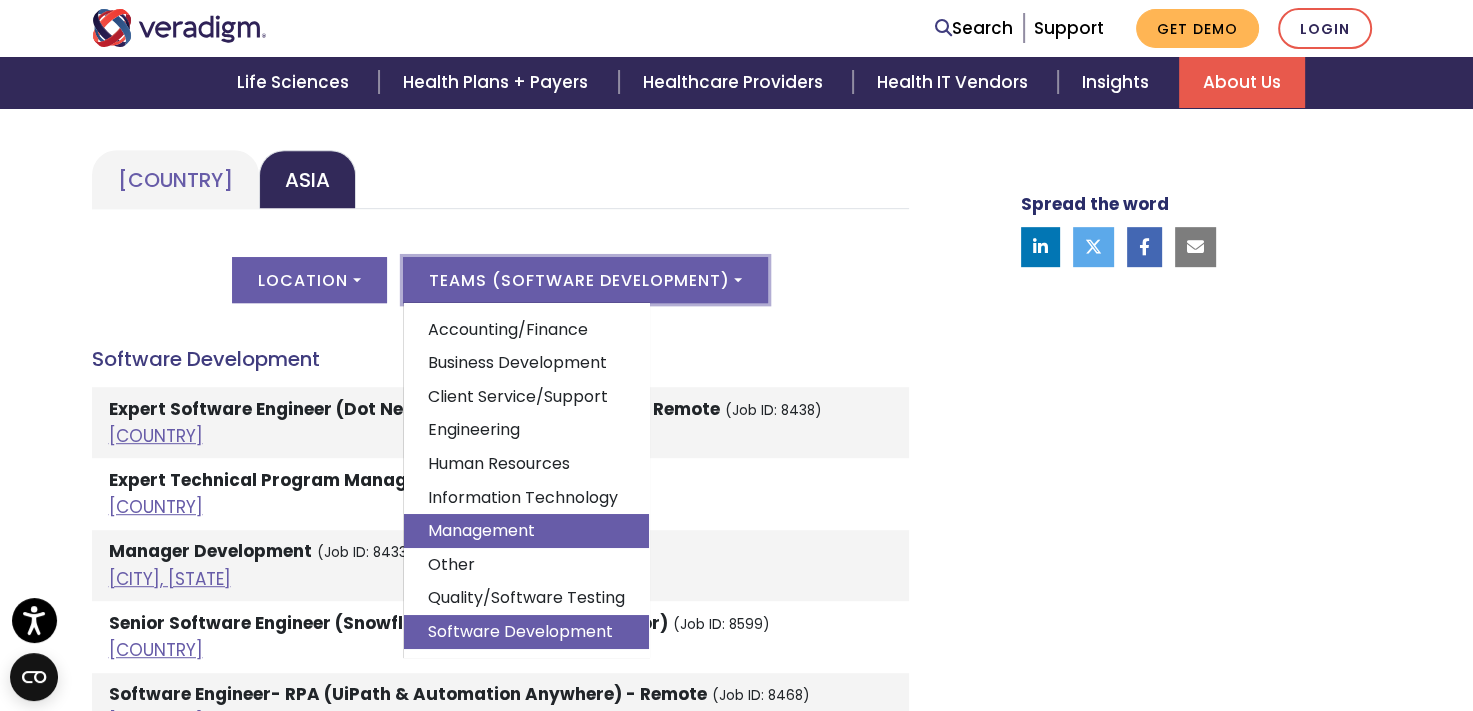 scroll, scrollTop: 0, scrollLeft: 0, axis: both 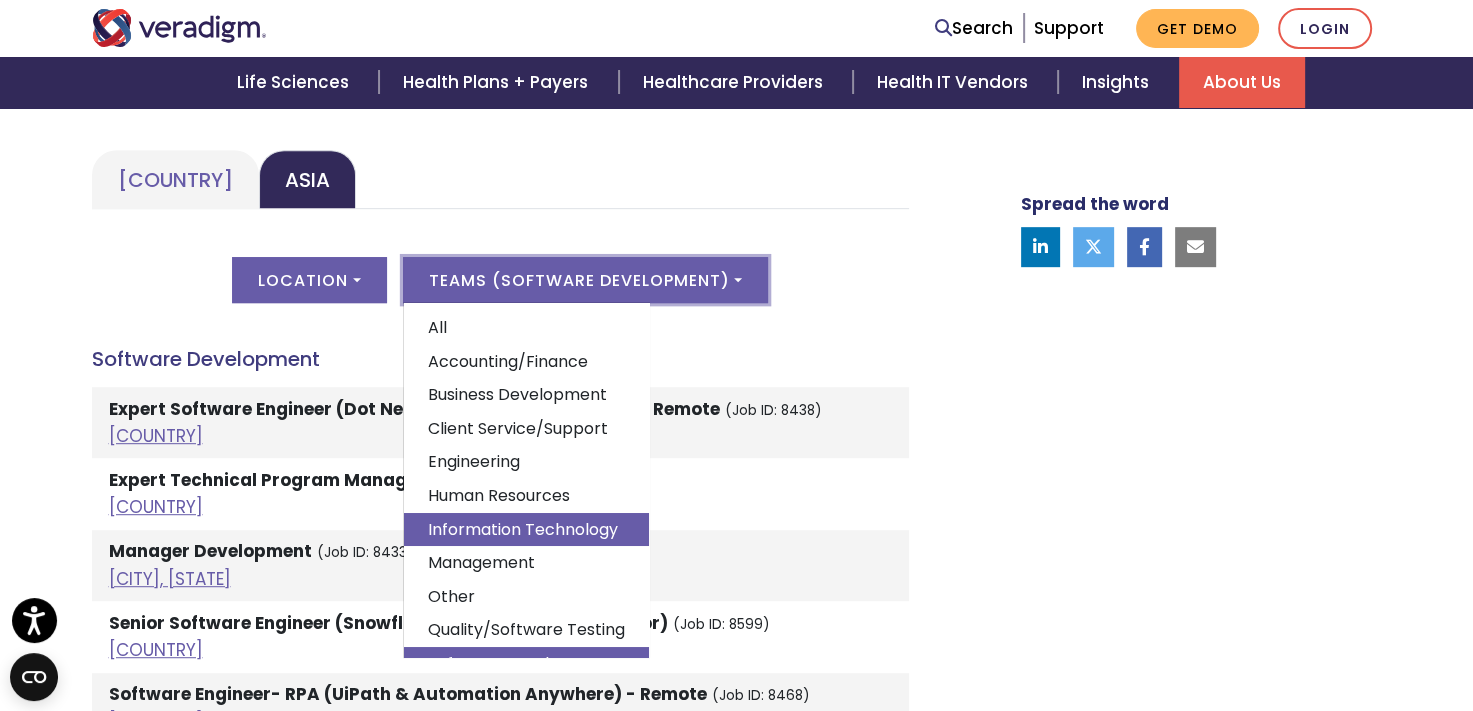 click on "Information Technology" at bounding box center (526, 529) 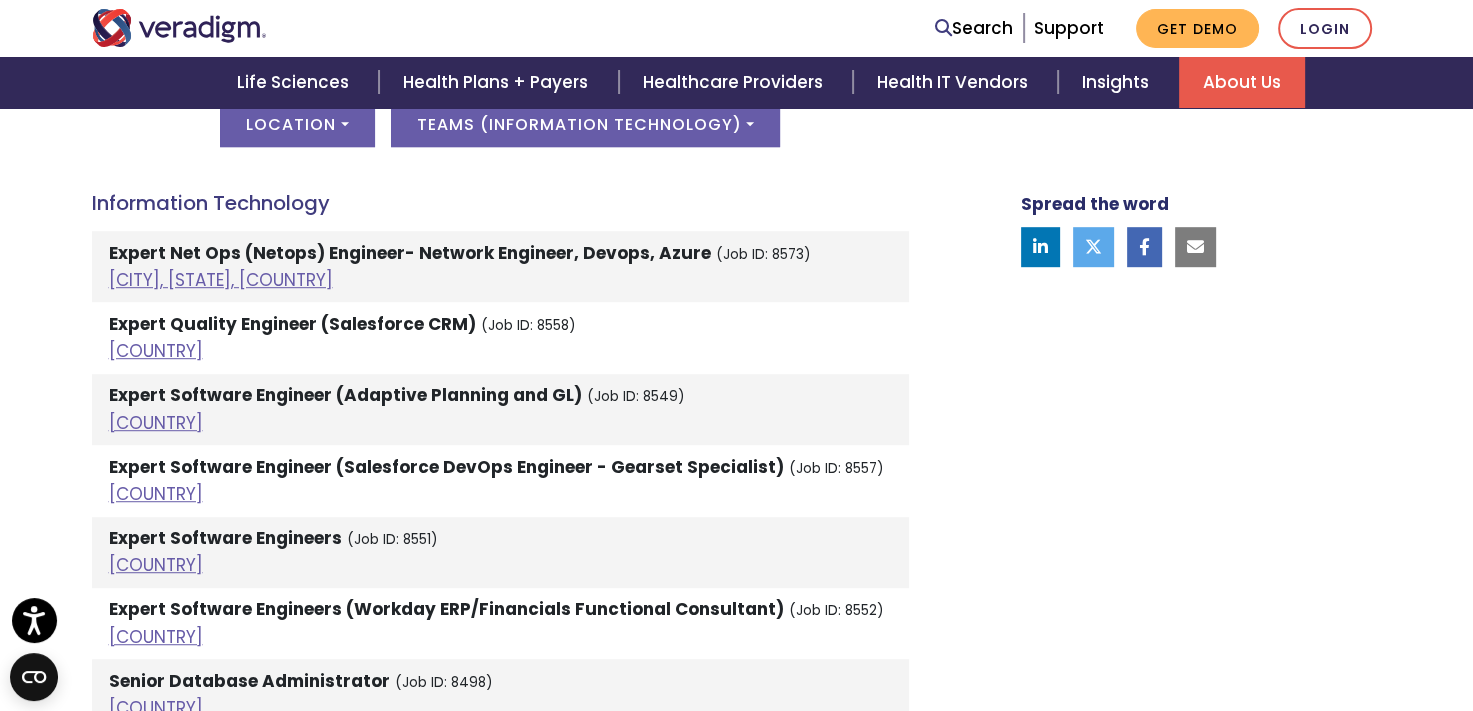 scroll, scrollTop: 1080, scrollLeft: 0, axis: vertical 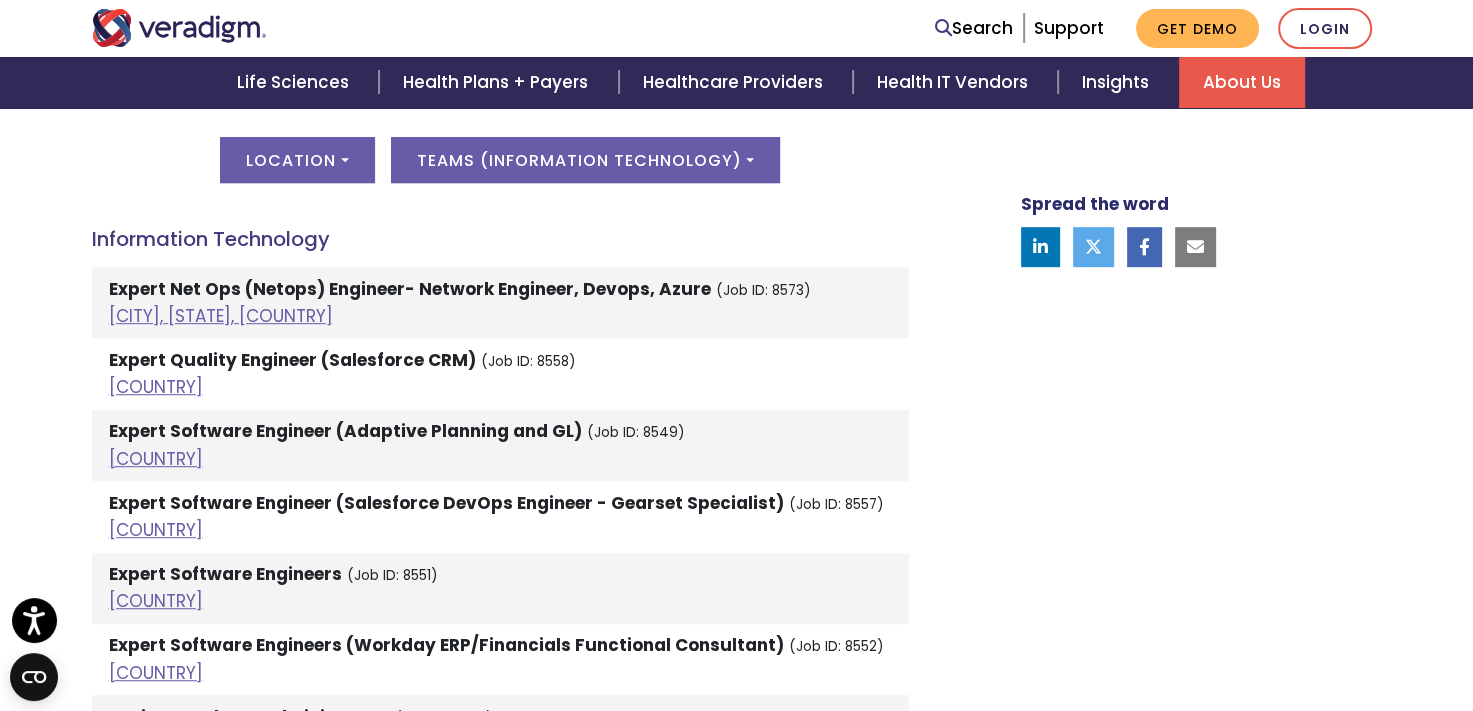 click on "[COUNTRY]                                                                     Asia
[COUNTRY]                                                                Location                                                       All                          [CITY], [STATE] [CITY], [STATE]; [CITY], [STATE], [COUNTRY]; [CITY], [STATE], [COUNTRY]; [CITY], [STATE], [COUNTRY]; [CITY], [STATE], [COUNTRY]; [CITY], [STATE], [COUNTRY] [CITY], [STATE] [CITY], [STATE]; [CITY], [STATE], [COUNTRY]; [CITY], [STATE], [COUNTRY] [CITY], [STATE]; [CITY], [STATE], [COUNTRY] [CITY], [STATE] [CITY], [STATE] Teams" at bounding box center (500, 434) 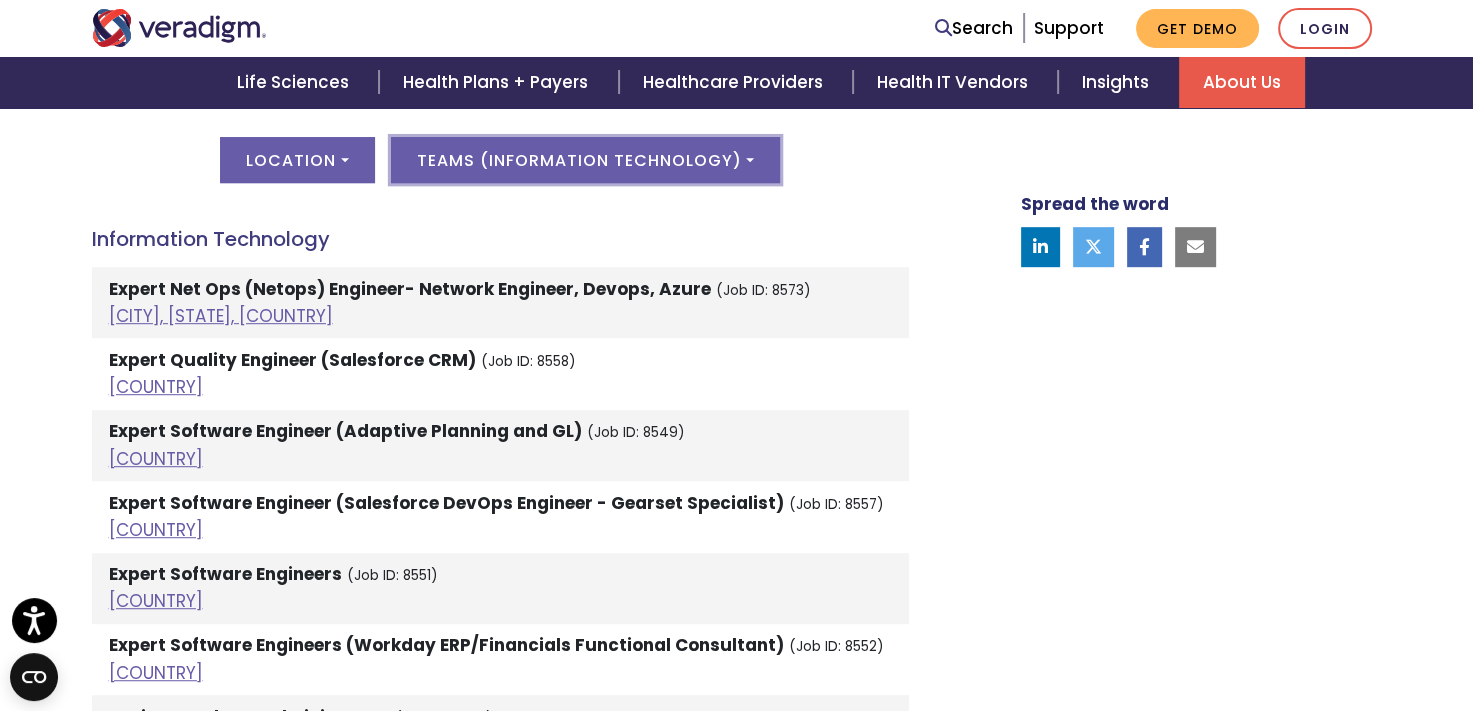 click on "Teams ( Information Technology )" at bounding box center (585, 160) 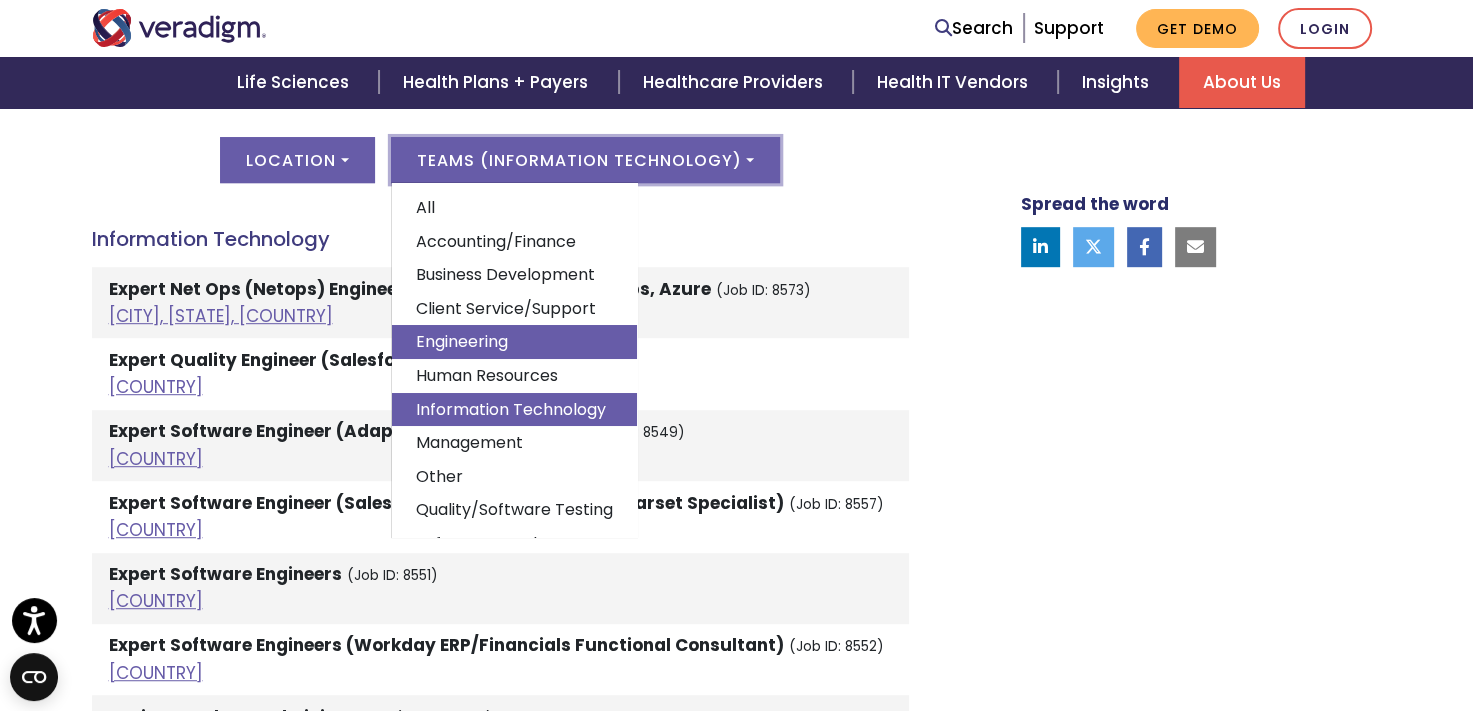 click on "Engineering" at bounding box center [514, 342] 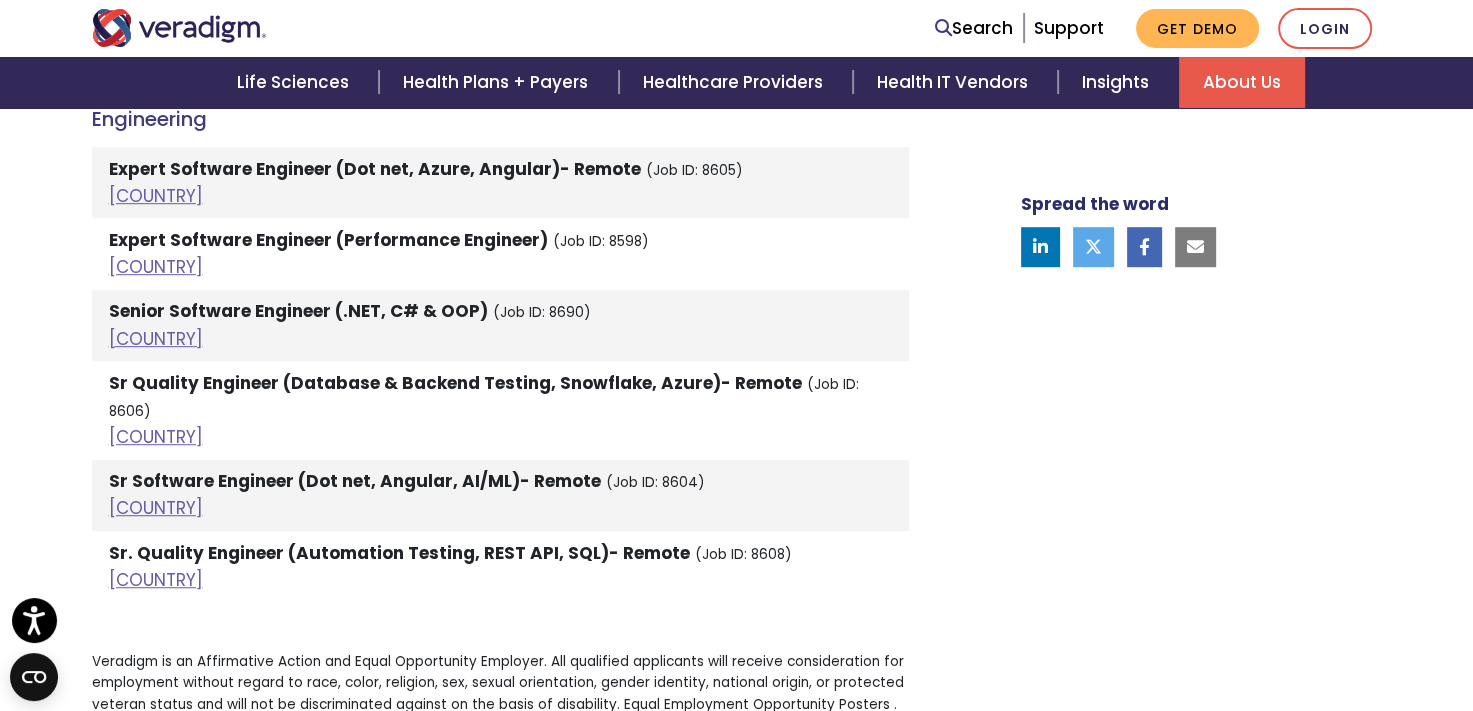 scroll, scrollTop: 1080, scrollLeft: 0, axis: vertical 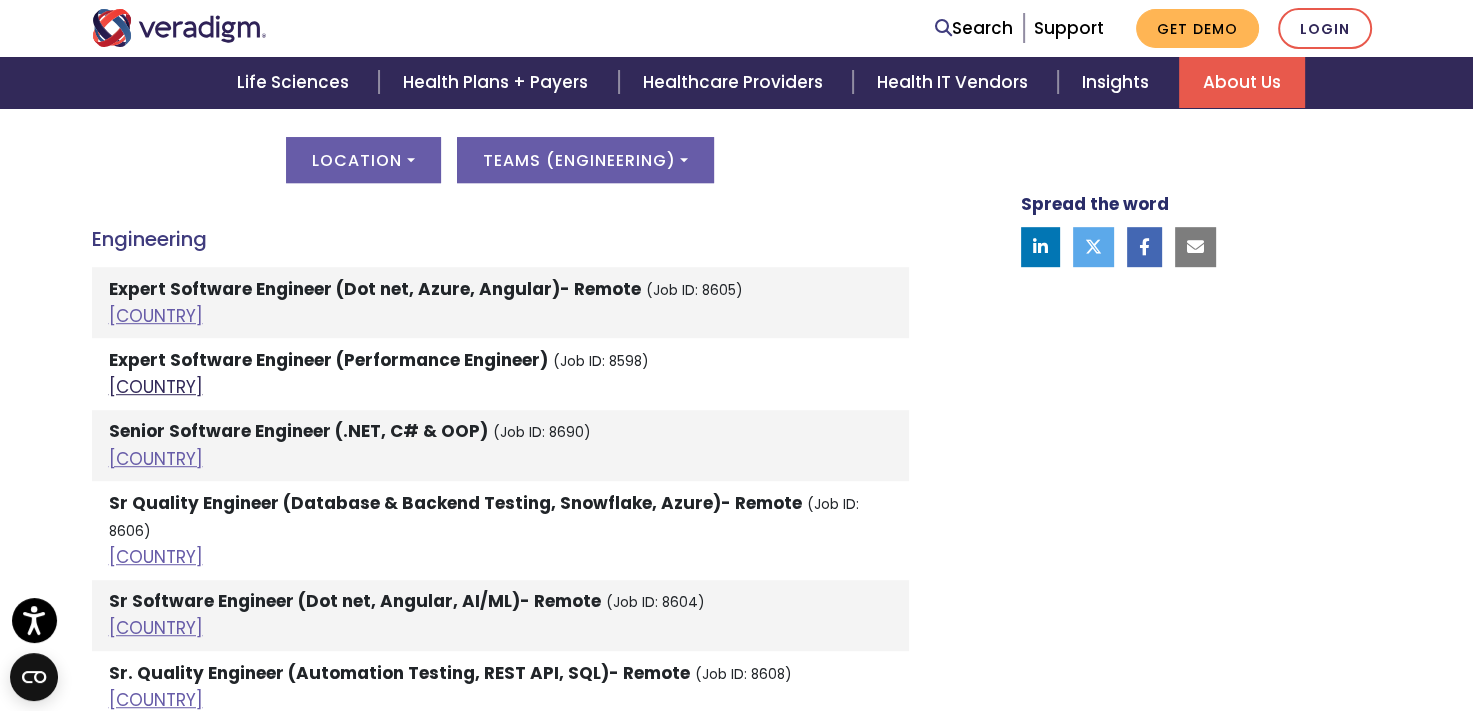 click on "[COUNTRY]" at bounding box center (156, 387) 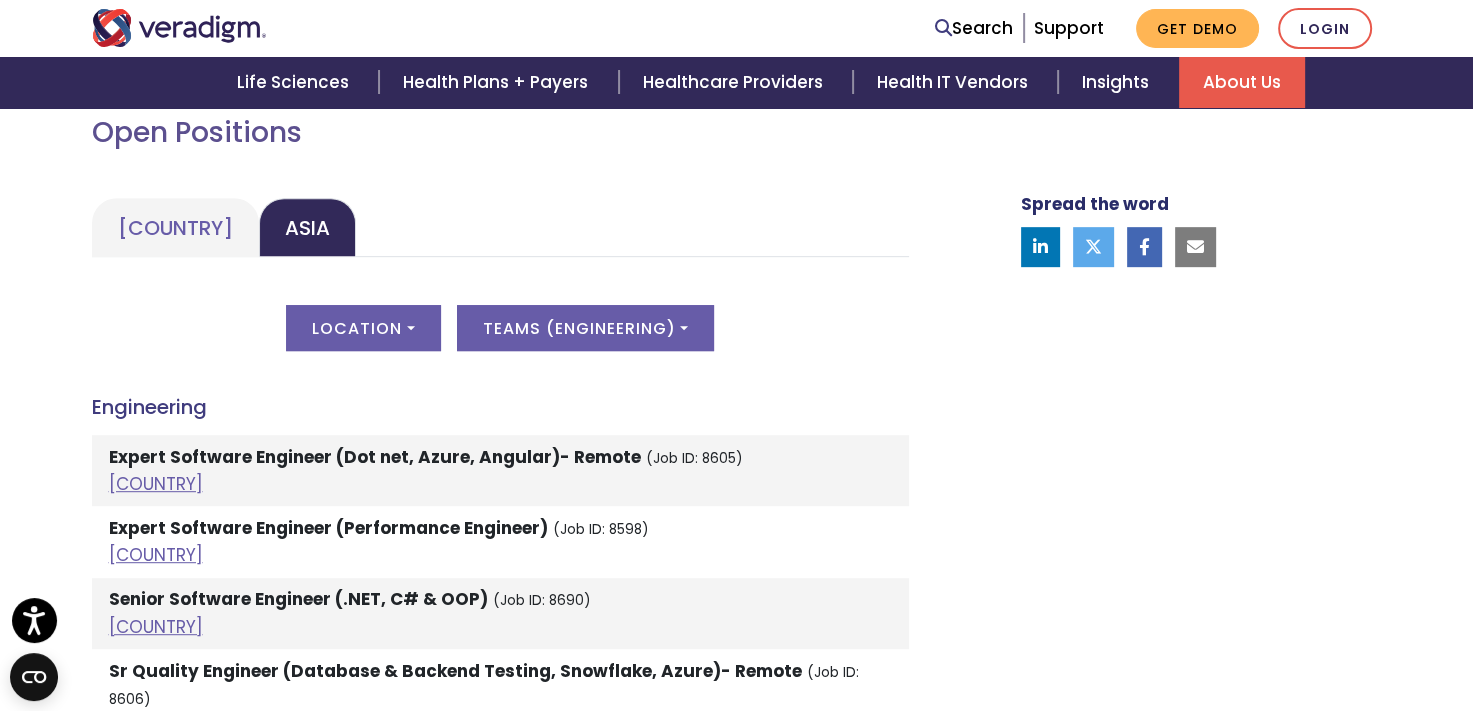scroll, scrollTop: 840, scrollLeft: 0, axis: vertical 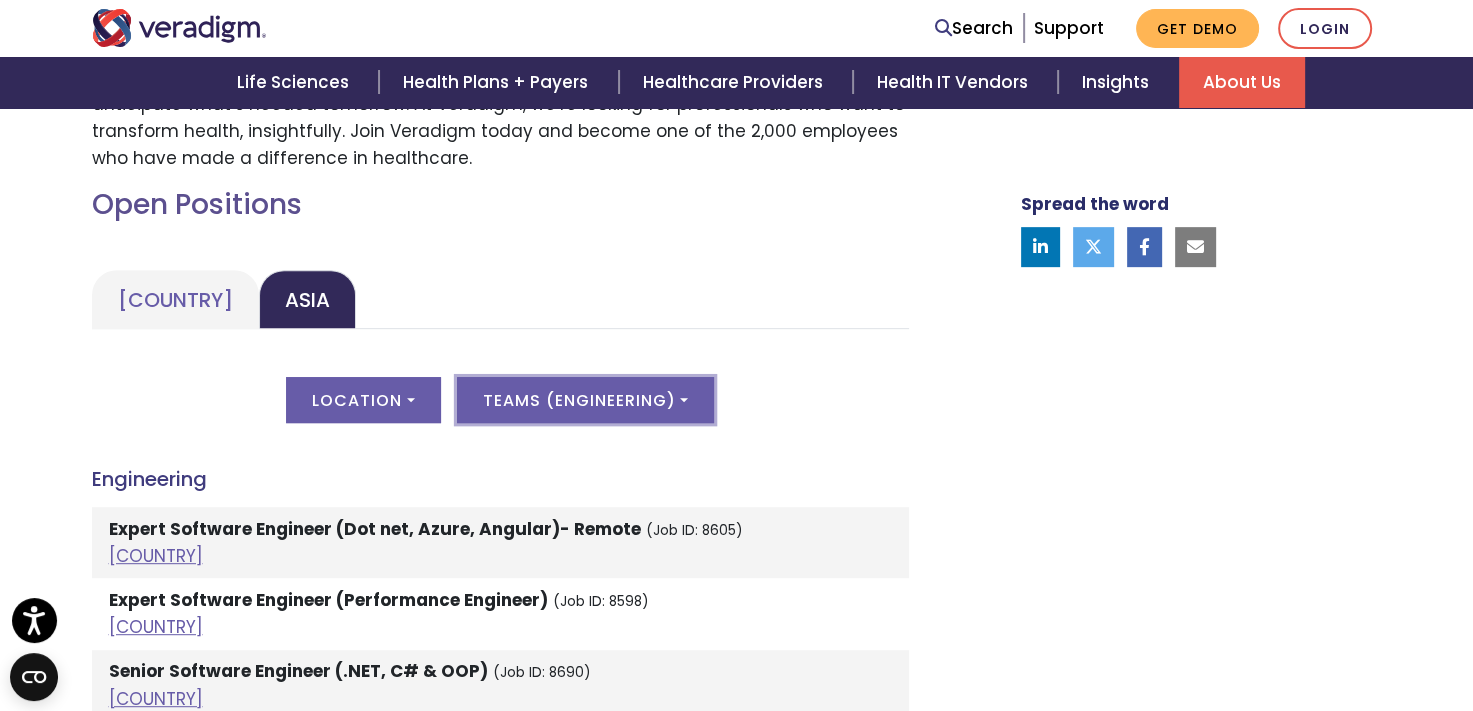 click on "Teams ( Engineering )" at bounding box center (585, 400) 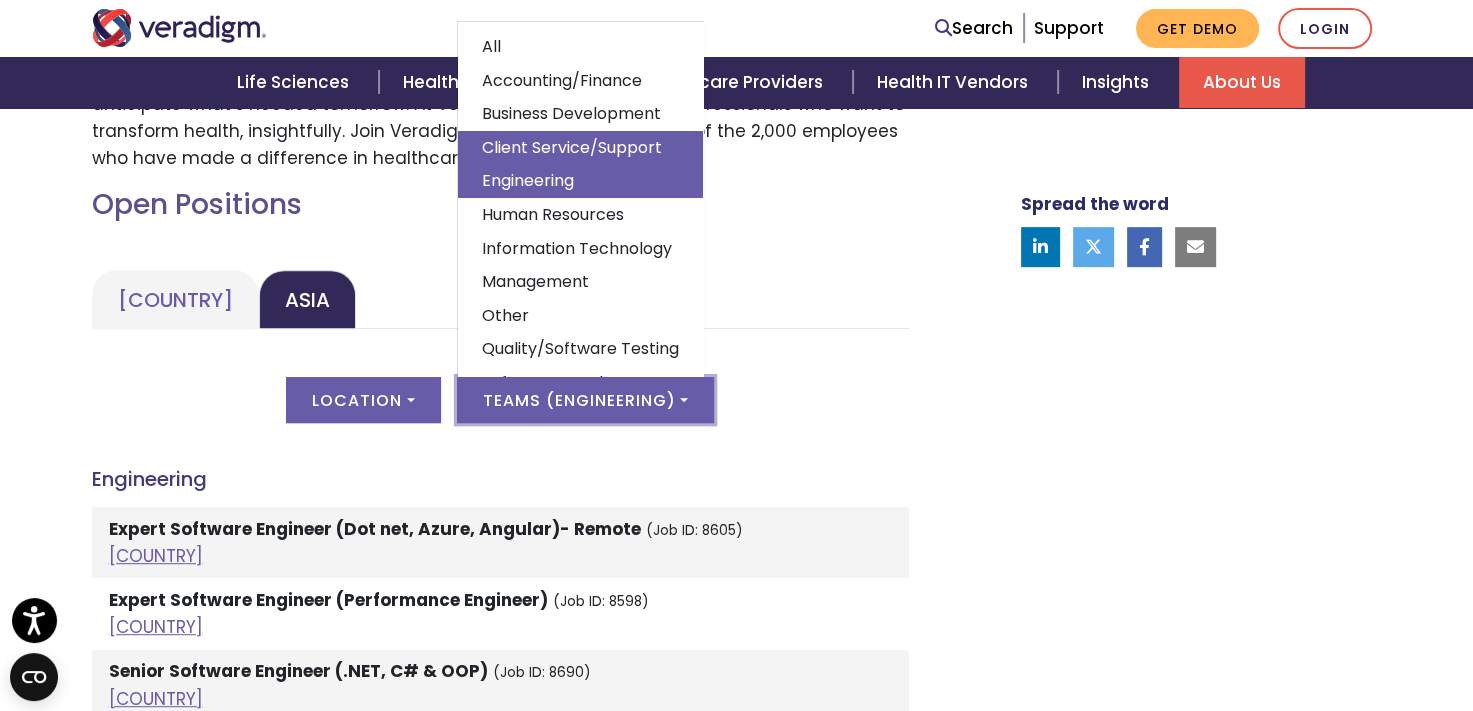 click on "Client Service/Support" at bounding box center [580, 148] 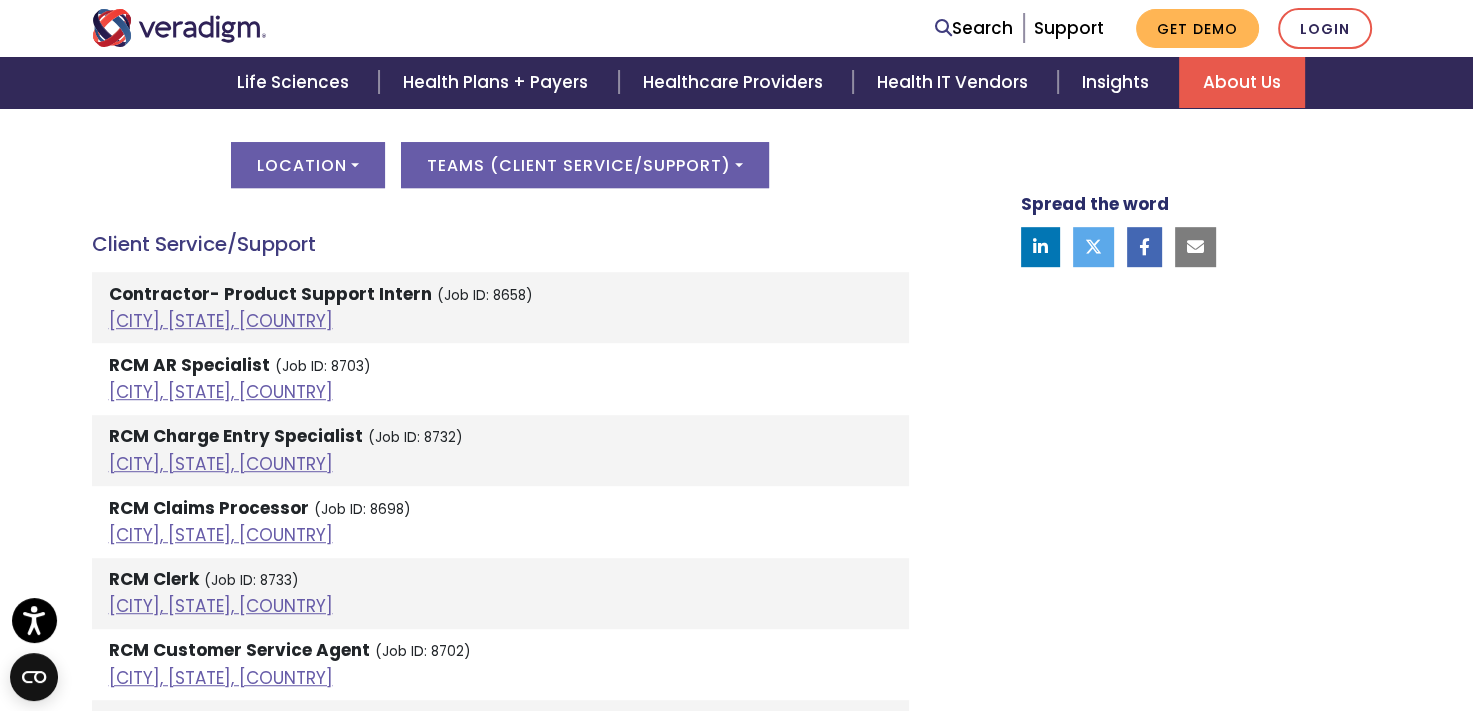 scroll, scrollTop: 1080, scrollLeft: 0, axis: vertical 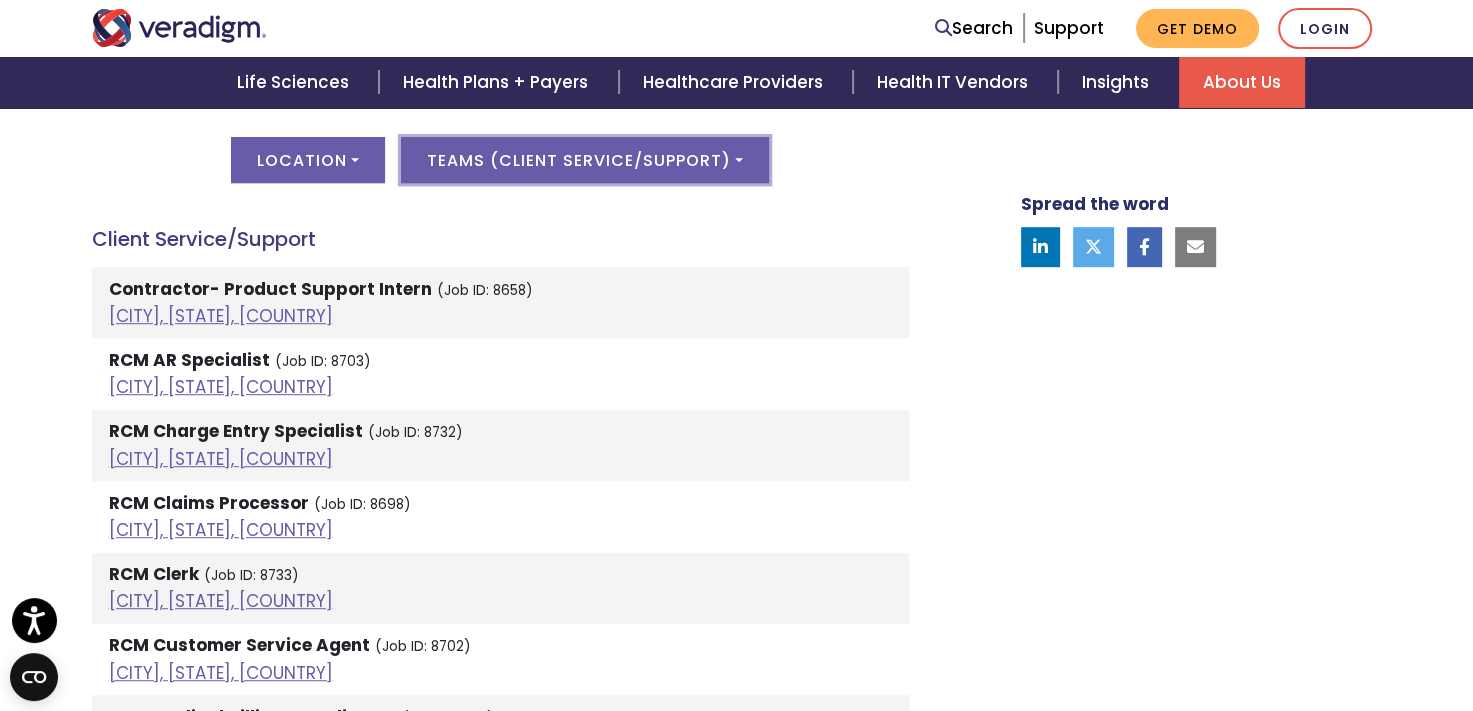 click on "Teams ( Client Service/Support )" at bounding box center [585, 160] 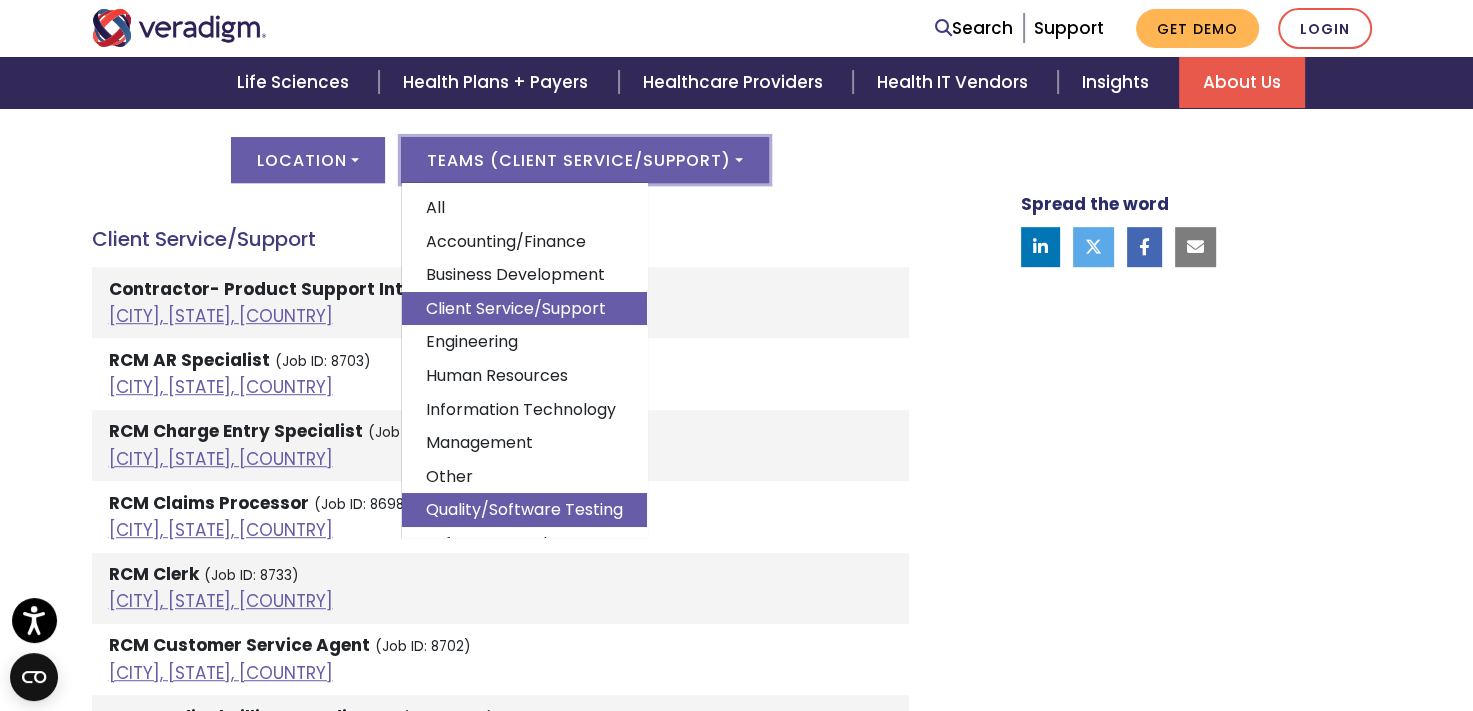 click on "Quality/Software Testing" at bounding box center [524, 510] 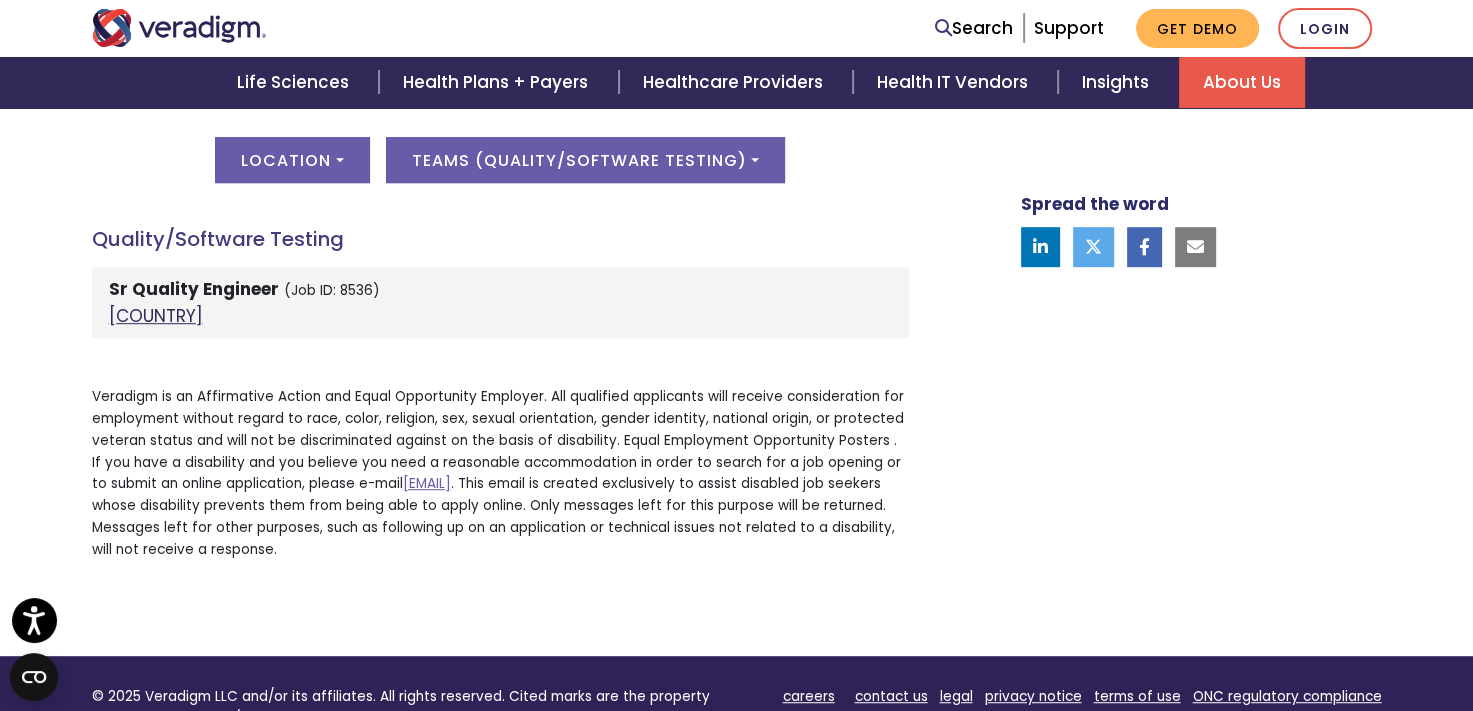 click on "[COUNTRY]" at bounding box center [156, 316] 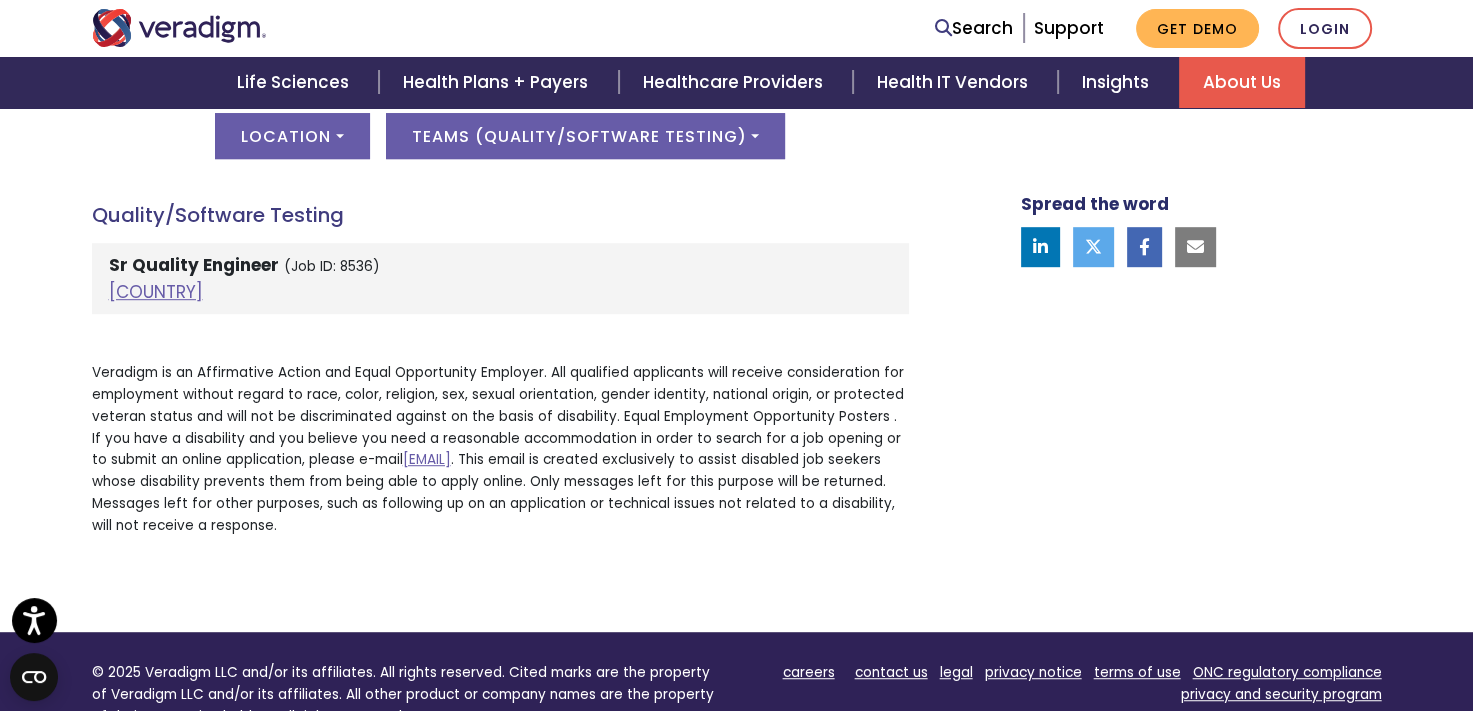 scroll, scrollTop: 840, scrollLeft: 0, axis: vertical 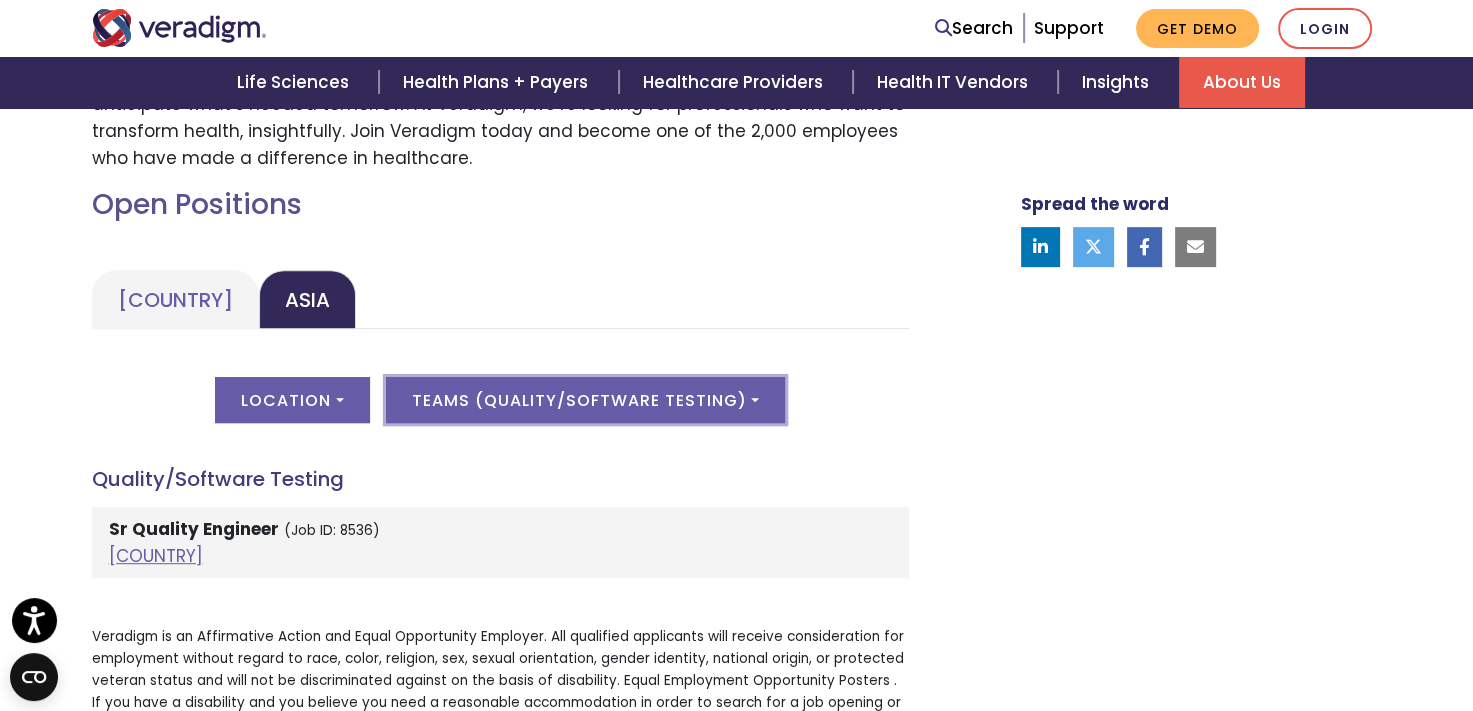 click on "Teams ( Quality/Software Testing )" at bounding box center [585, 400] 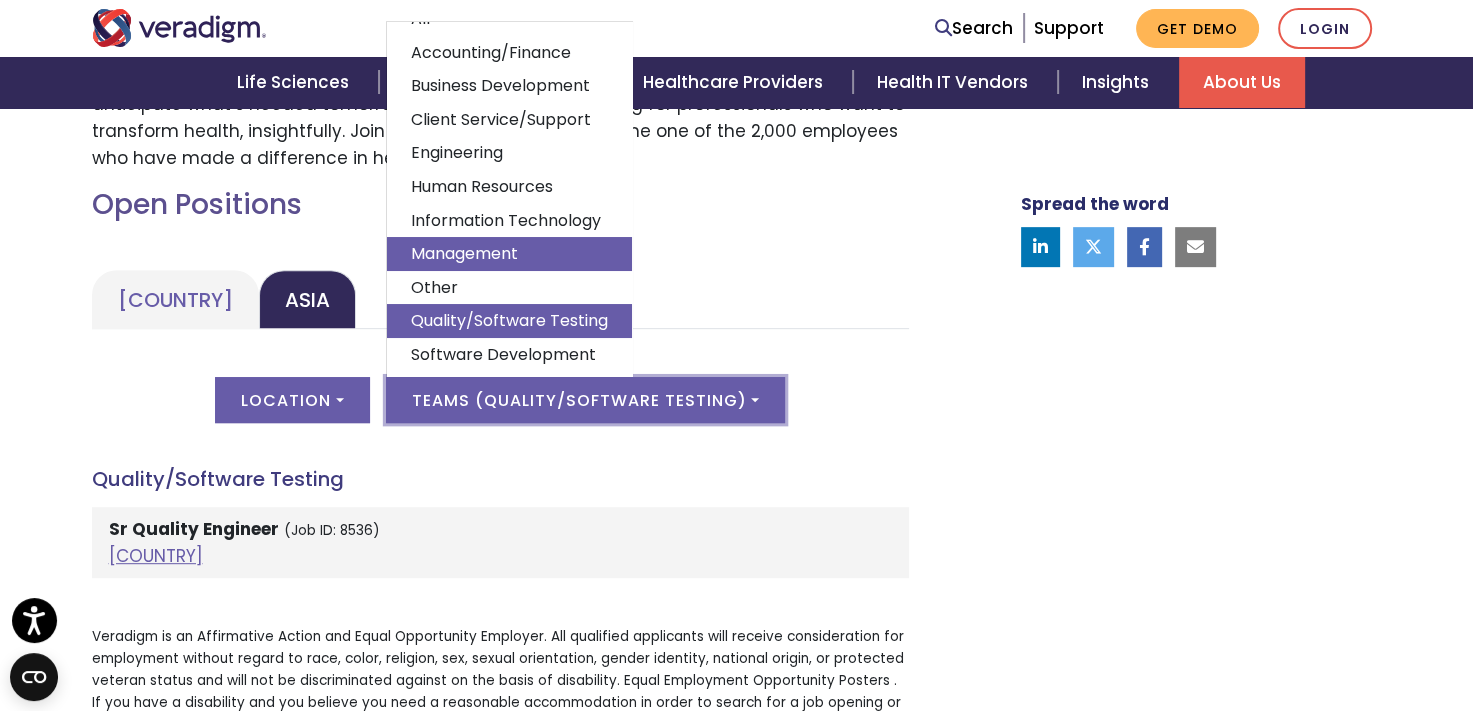 scroll, scrollTop: 46, scrollLeft: 0, axis: vertical 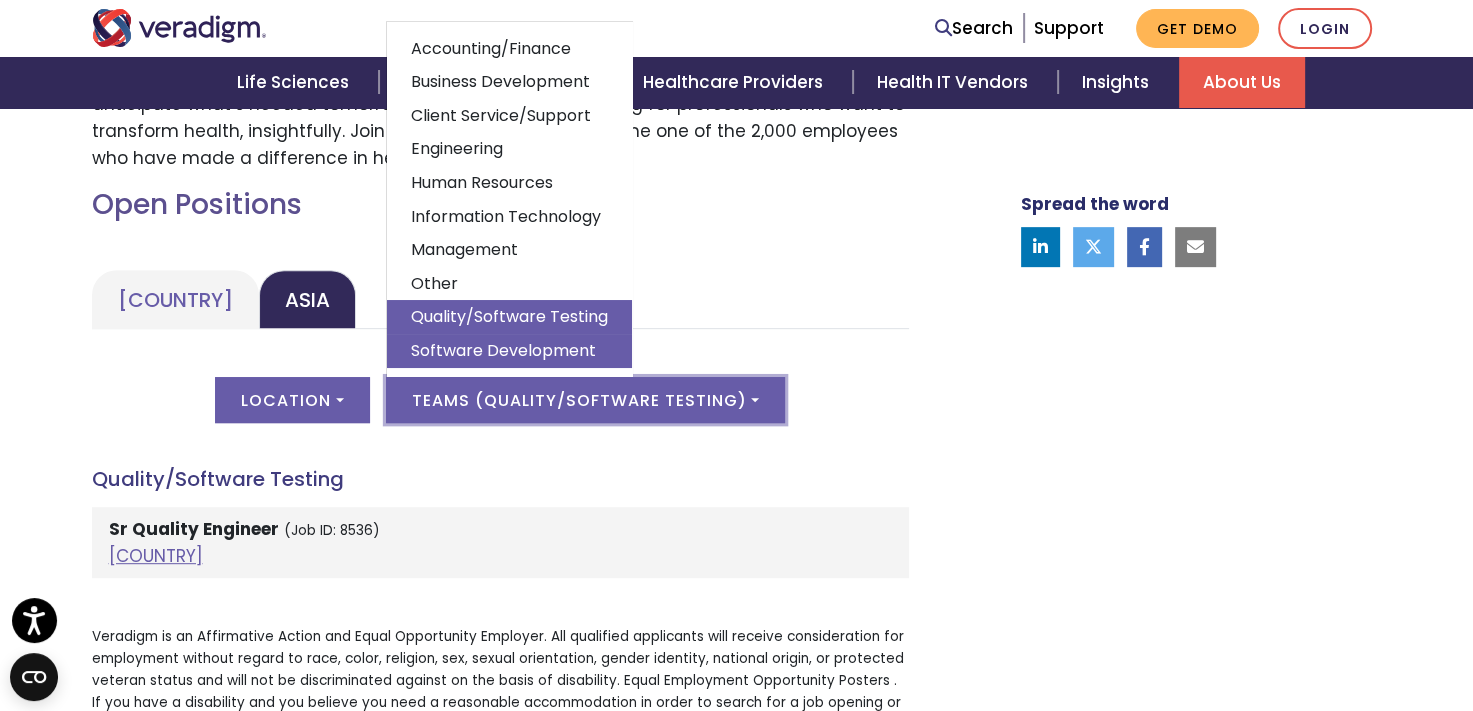 click on "Software Development" at bounding box center [509, 351] 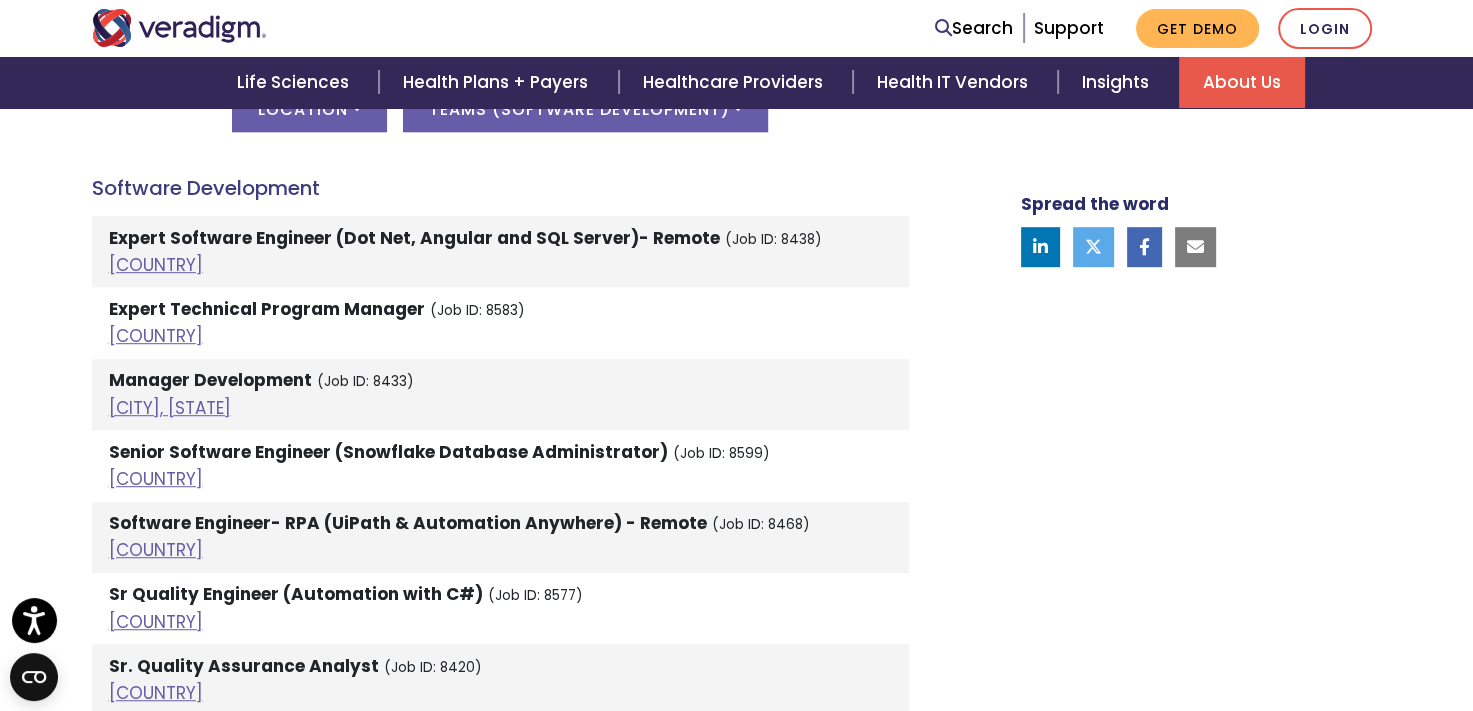 scroll, scrollTop: 1080, scrollLeft: 0, axis: vertical 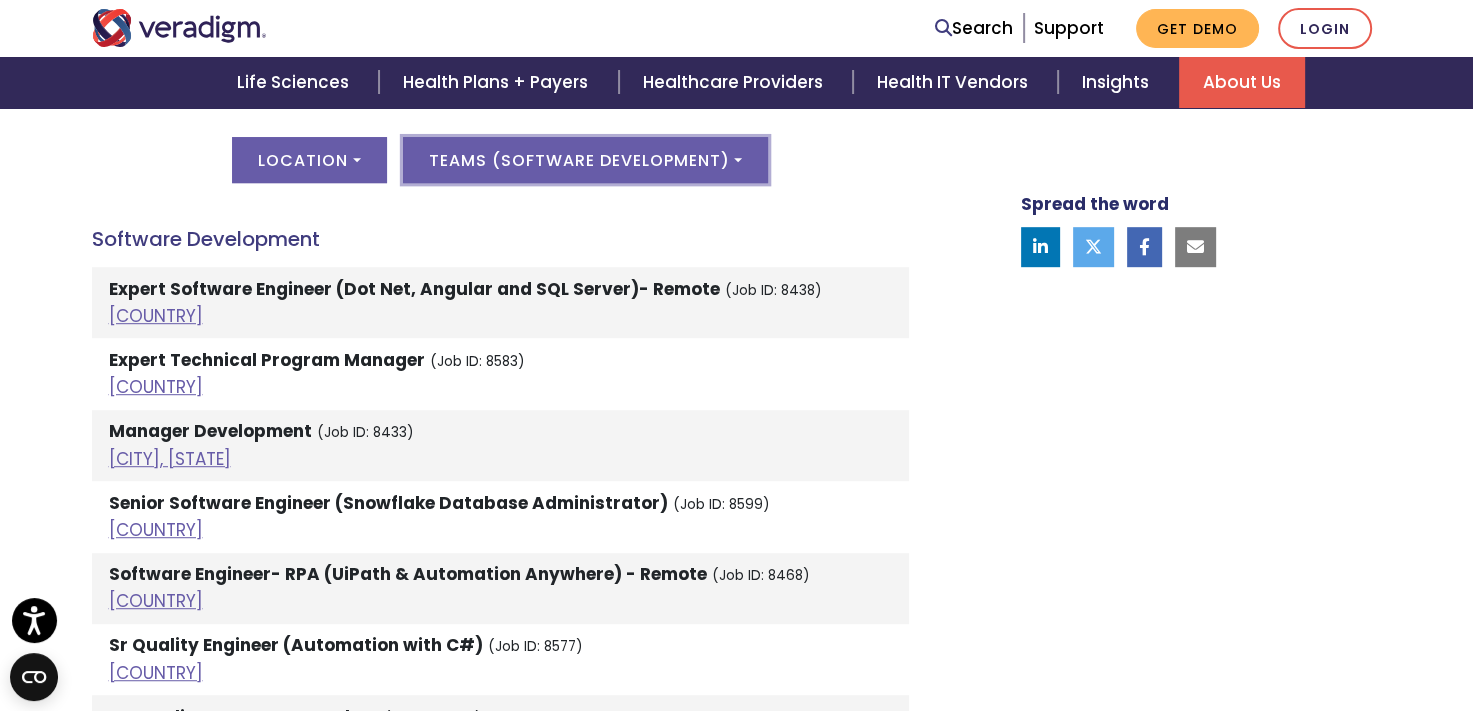 click on "Teams ( Software Development )" at bounding box center [585, 160] 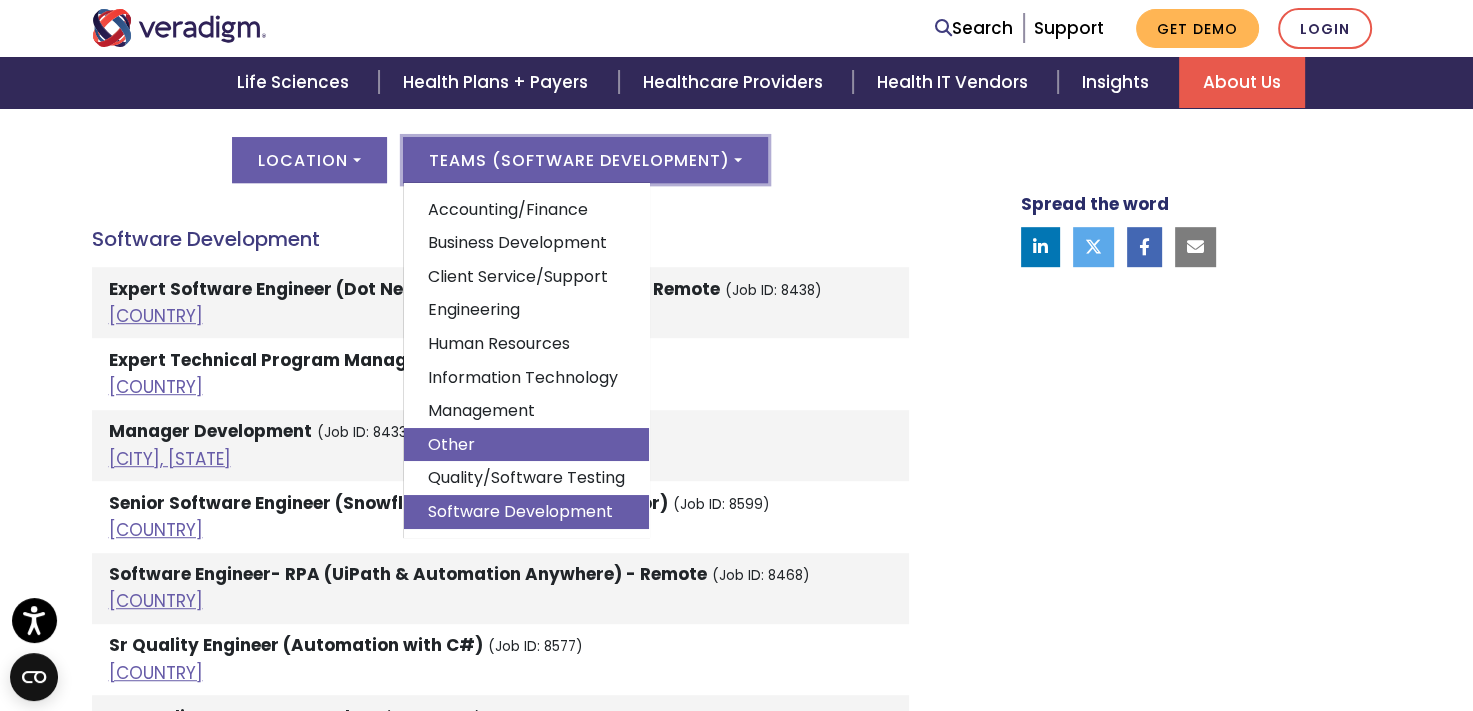 click on "Other" at bounding box center (526, 445) 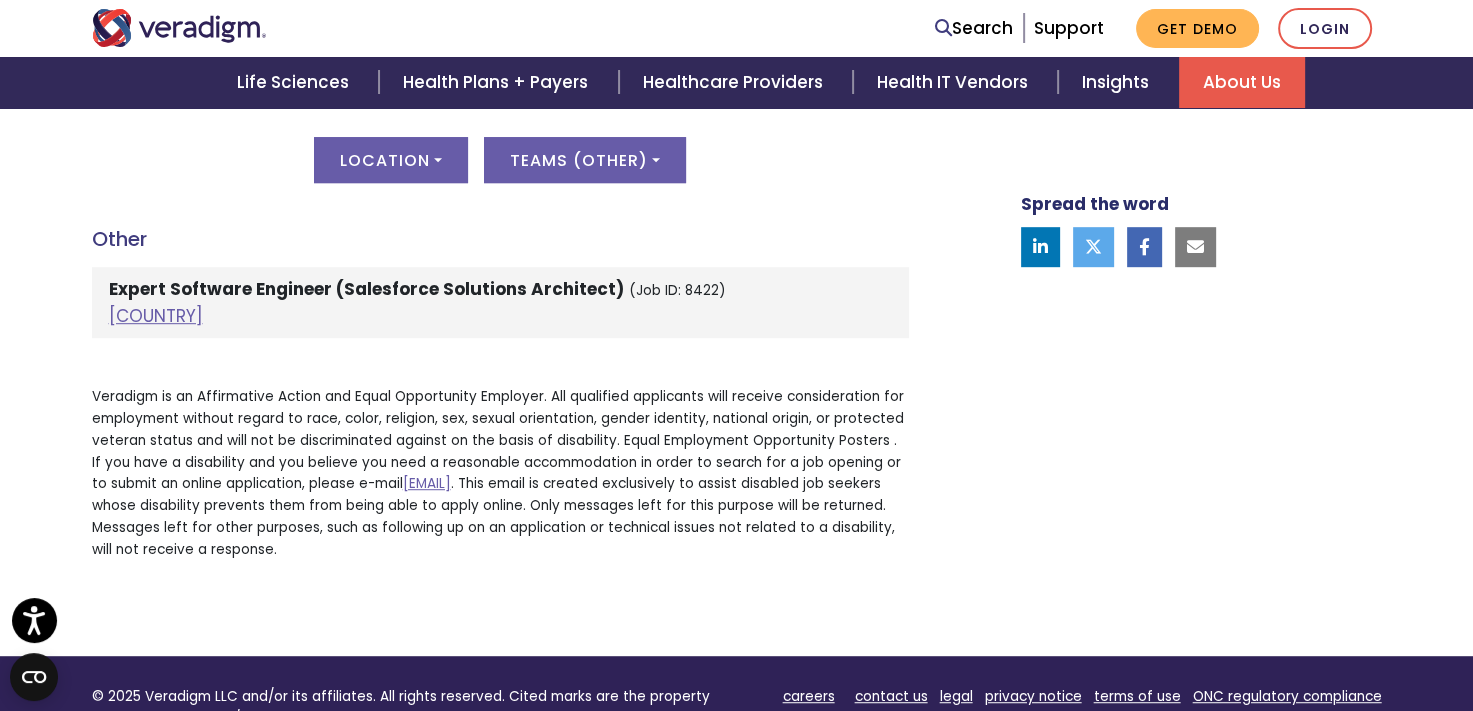click on "[COUNTRY]                                                                     Asia
[COUNTRY]                                                                Location                                                       All                          [CITY], [STATE] [CITY], [STATE]; [CITY], [STATE], [COUNTRY]; [CITY], [STATE], [COUNTRY]; [CITY], [STATE], [COUNTRY]; [CITY], [STATE], [COUNTRY]; [CITY], [STATE], [COUNTRY] [CITY], [STATE] [CITY], [STATE]; [CITY], [STATE], [COUNTRY]; [CITY], [STATE], [COUNTRY] [CITY], [STATE]; [CITY], [STATE], [COUNTRY] [CITY], [STATE] [CITY], [STATE] Teams" at bounding box center (500, 184) 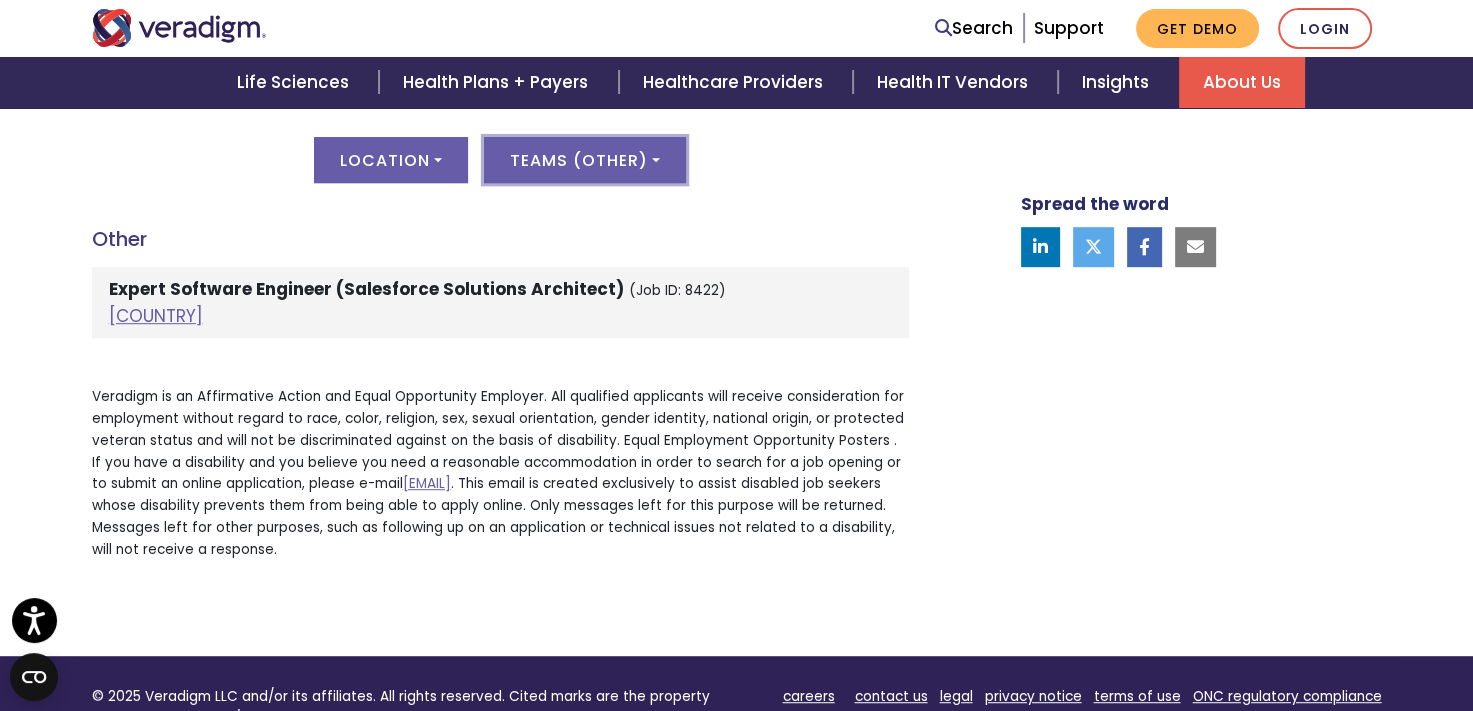 click on "Teams ( Other )" at bounding box center (585, 160) 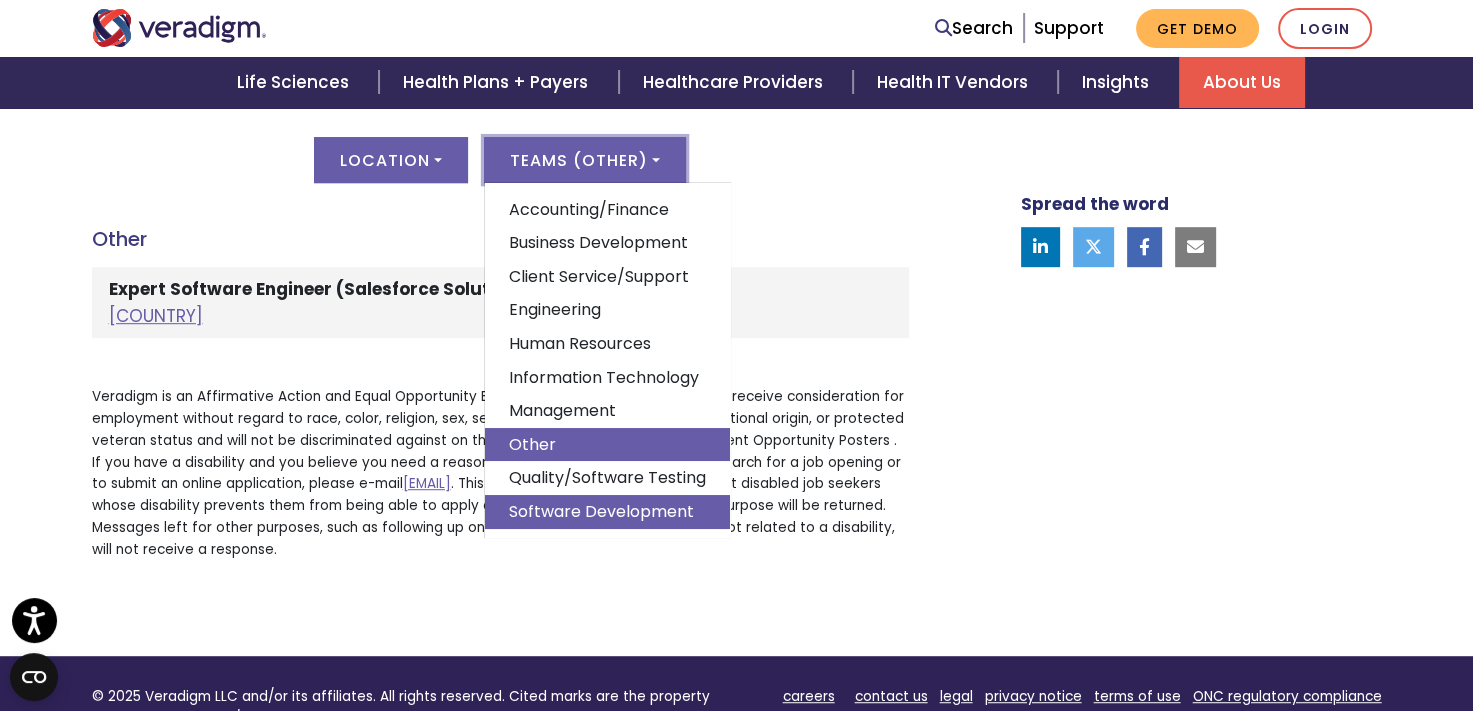 click on "Software Development" at bounding box center [607, 512] 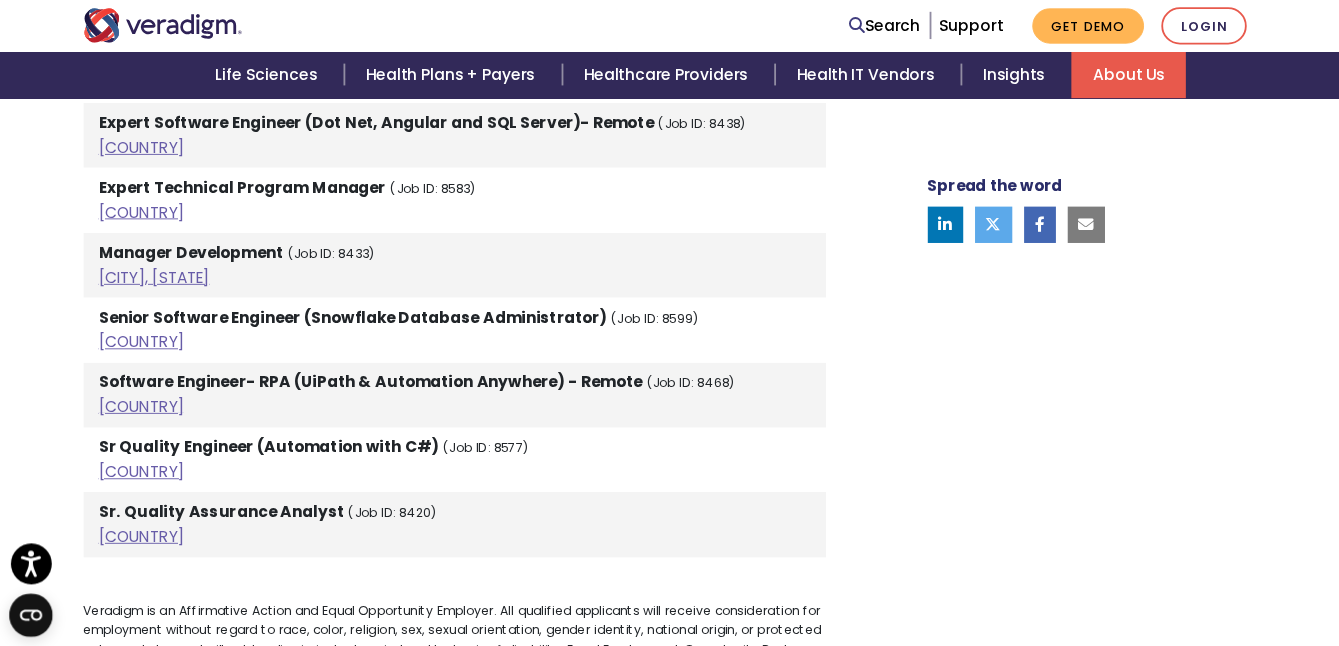 scroll, scrollTop: 1320, scrollLeft: 0, axis: vertical 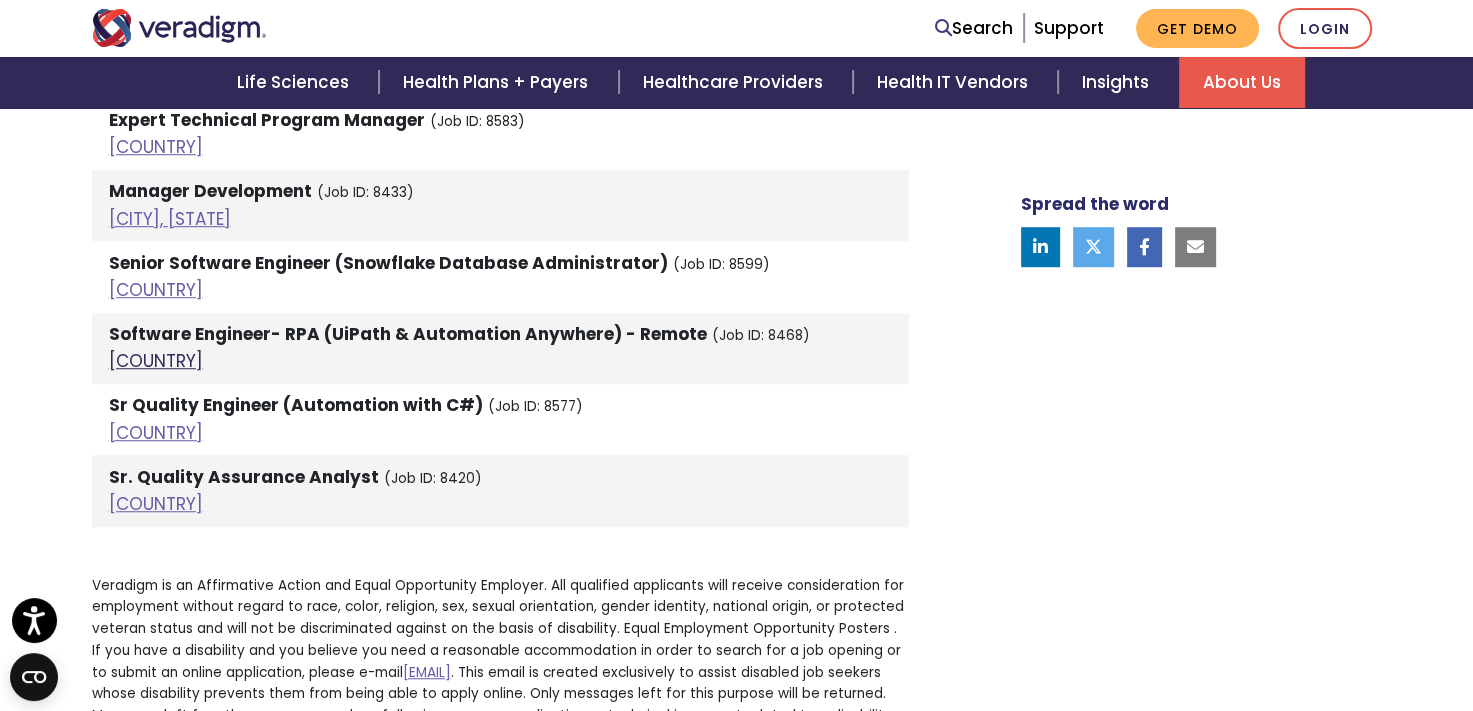 click on "[COUNTRY]" at bounding box center [156, 361] 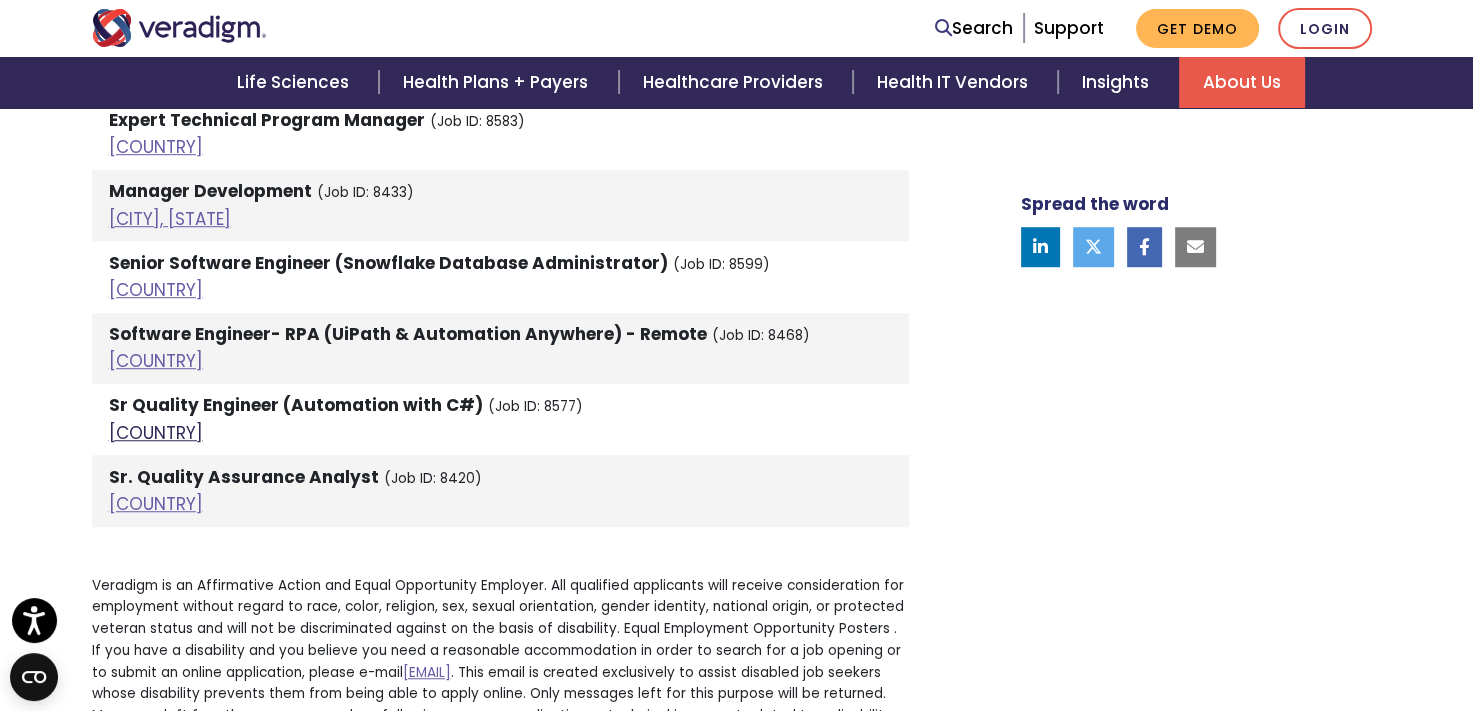 click on "[COUNTRY]" at bounding box center (156, 433) 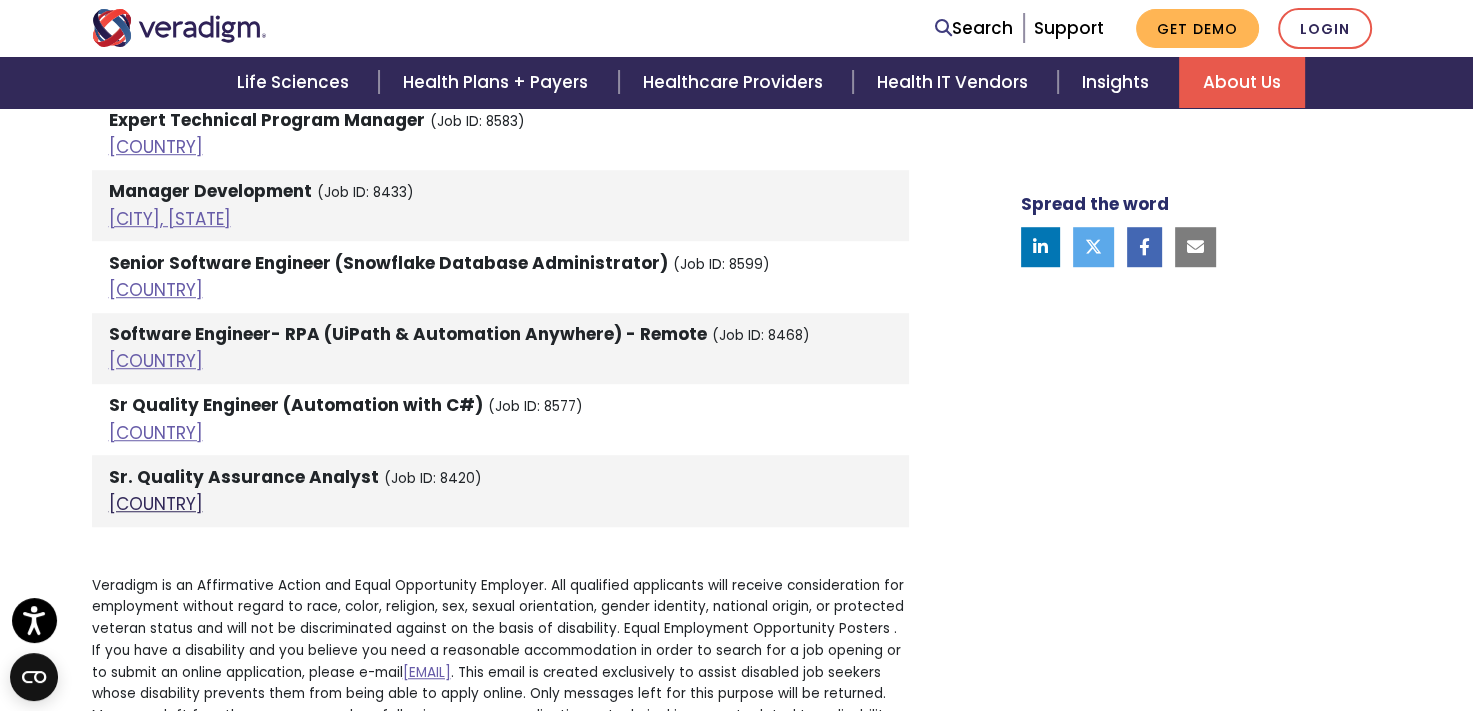 click on "[COUNTRY]" at bounding box center (156, 504) 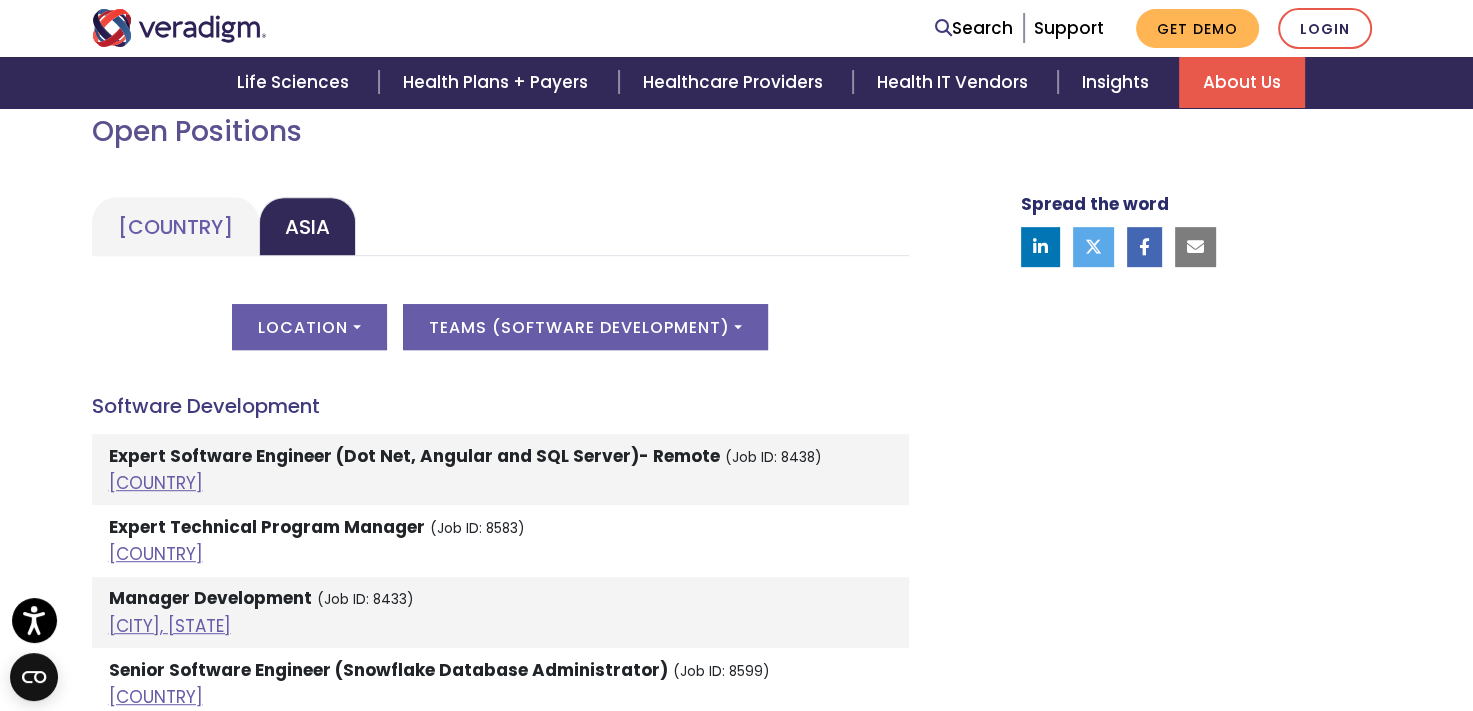 scroll, scrollTop: 960, scrollLeft: 0, axis: vertical 